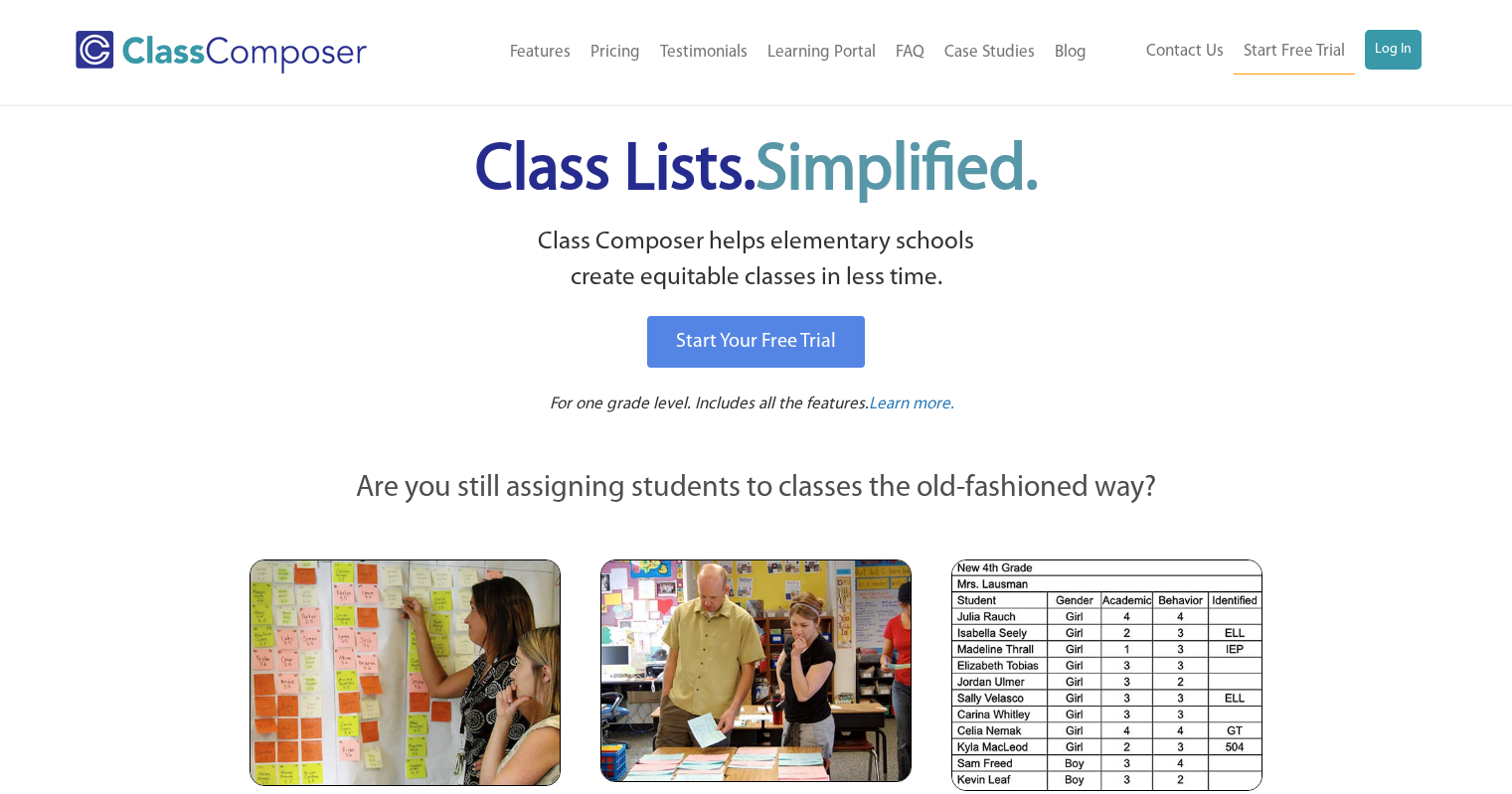 scroll, scrollTop: 0, scrollLeft: 0, axis: both 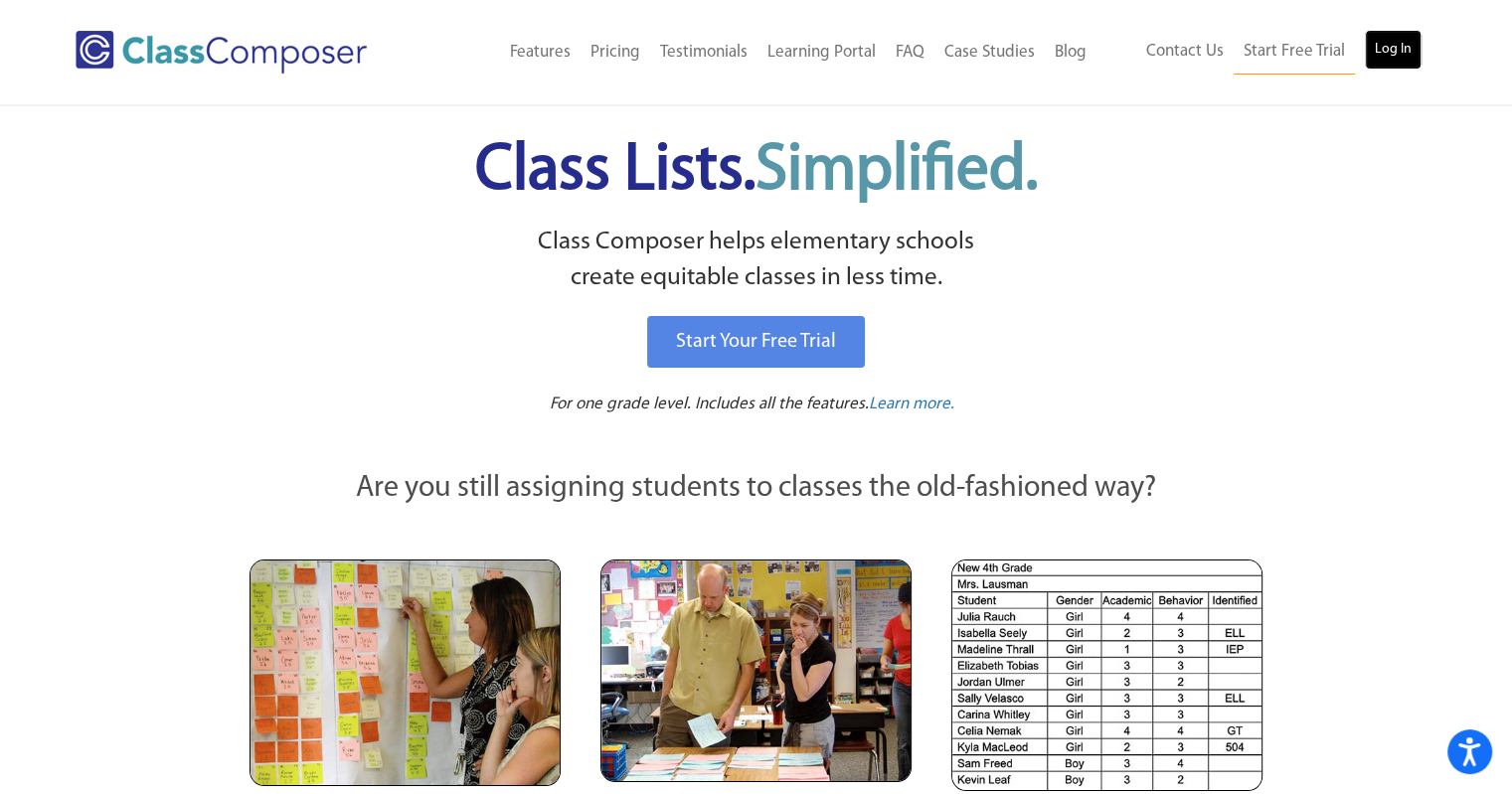 click on "Log In" at bounding box center (1393, 50) 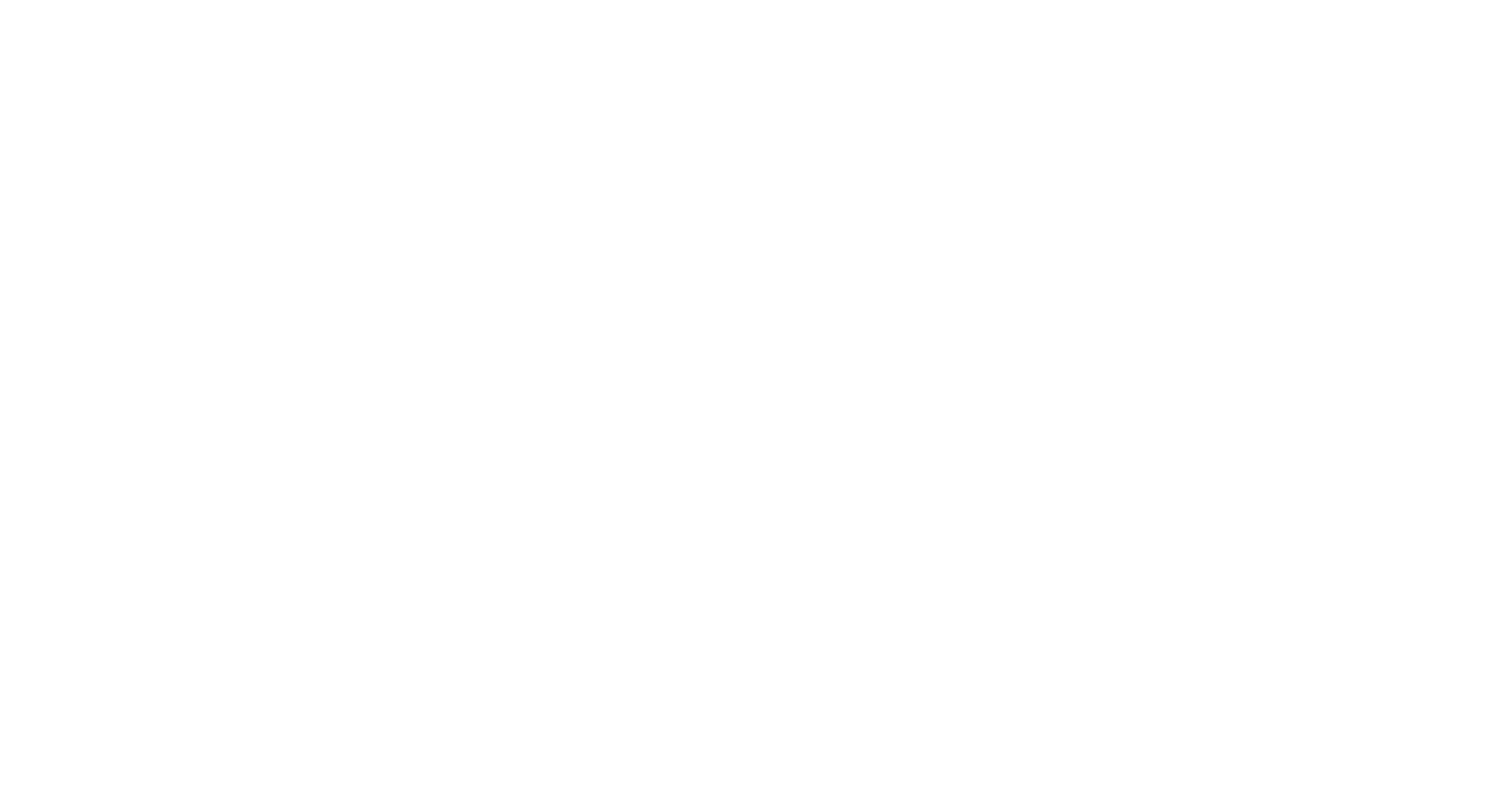 scroll, scrollTop: 0, scrollLeft: 0, axis: both 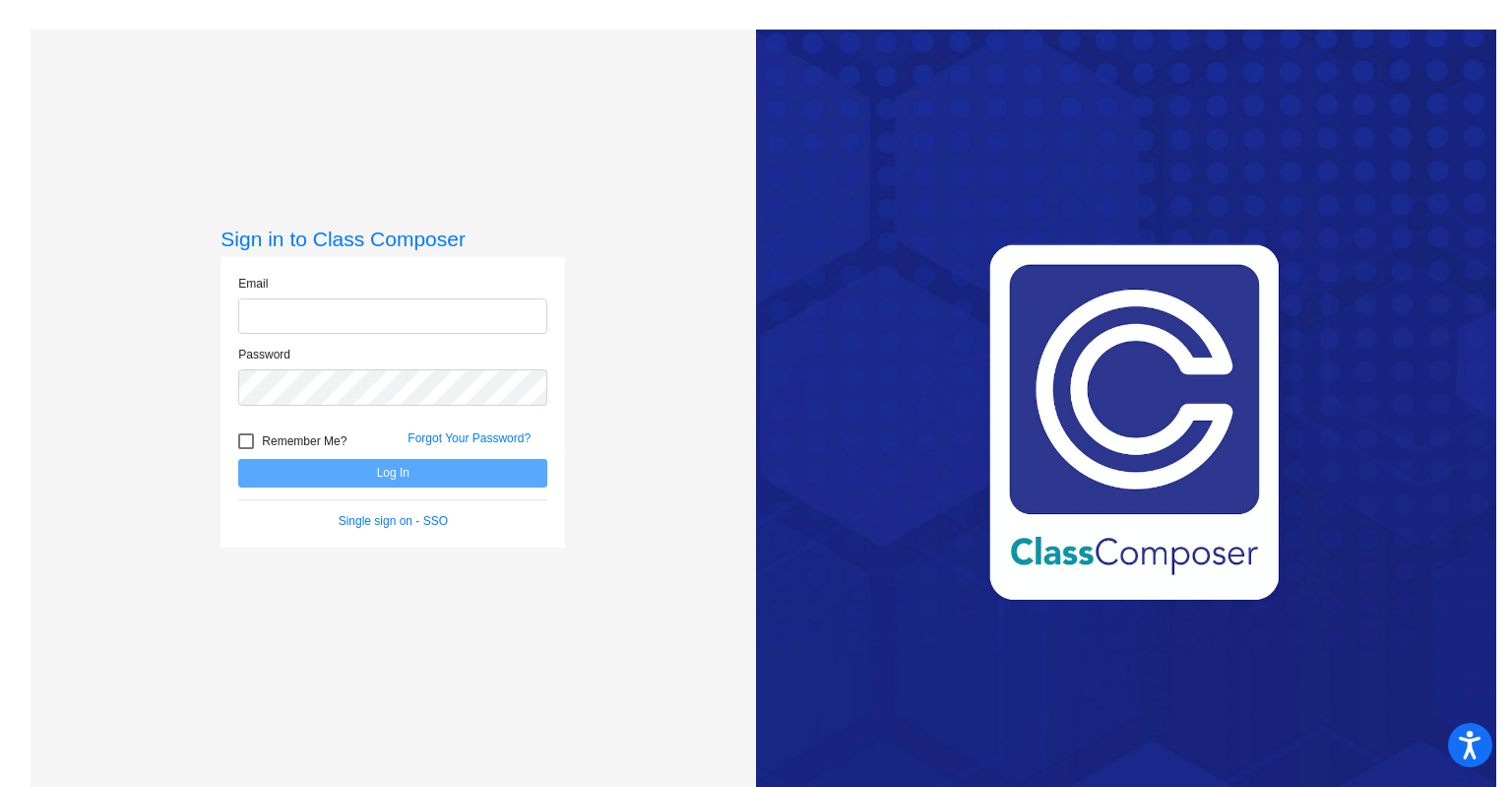 click 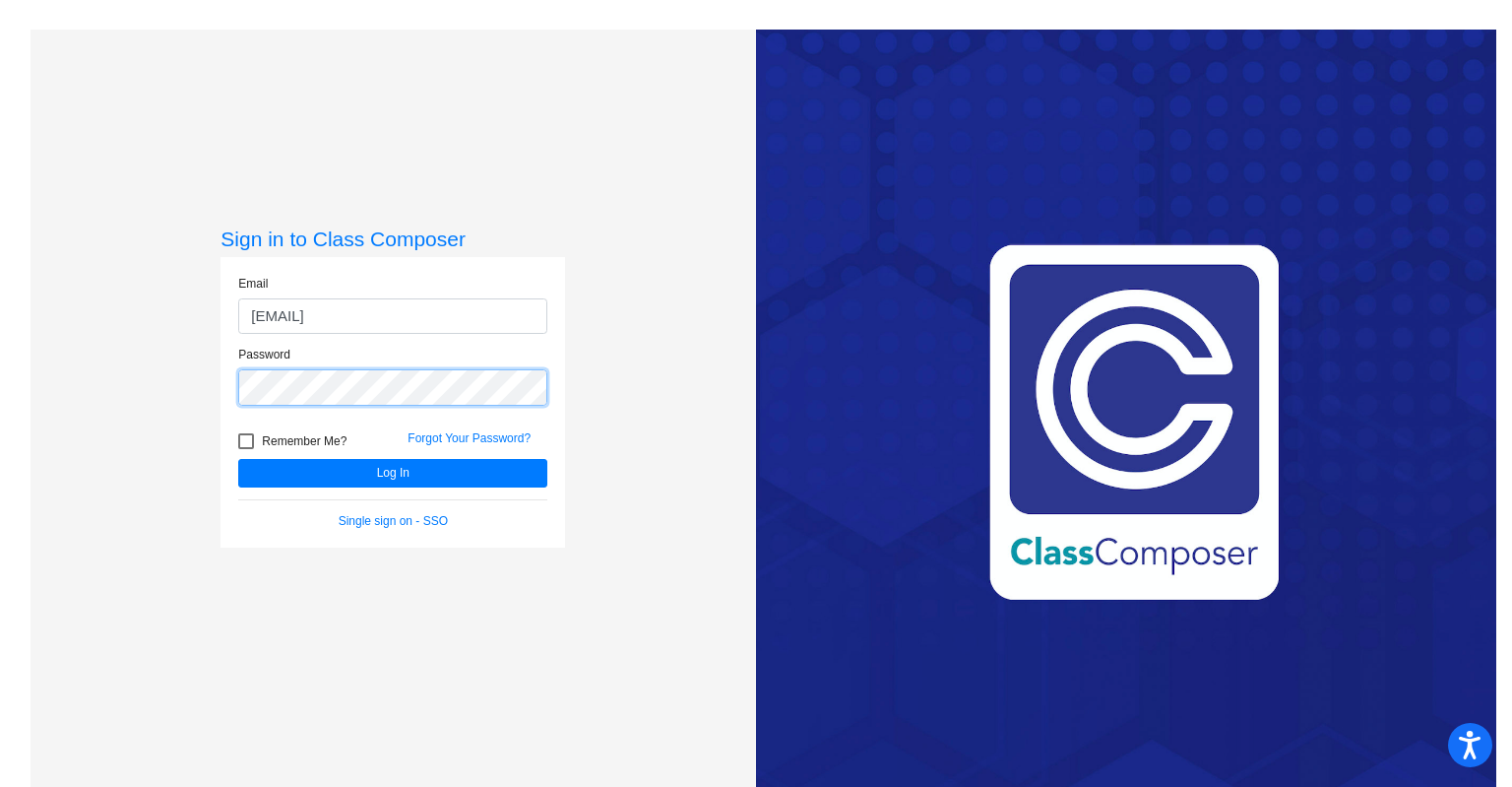 click on "Log In" 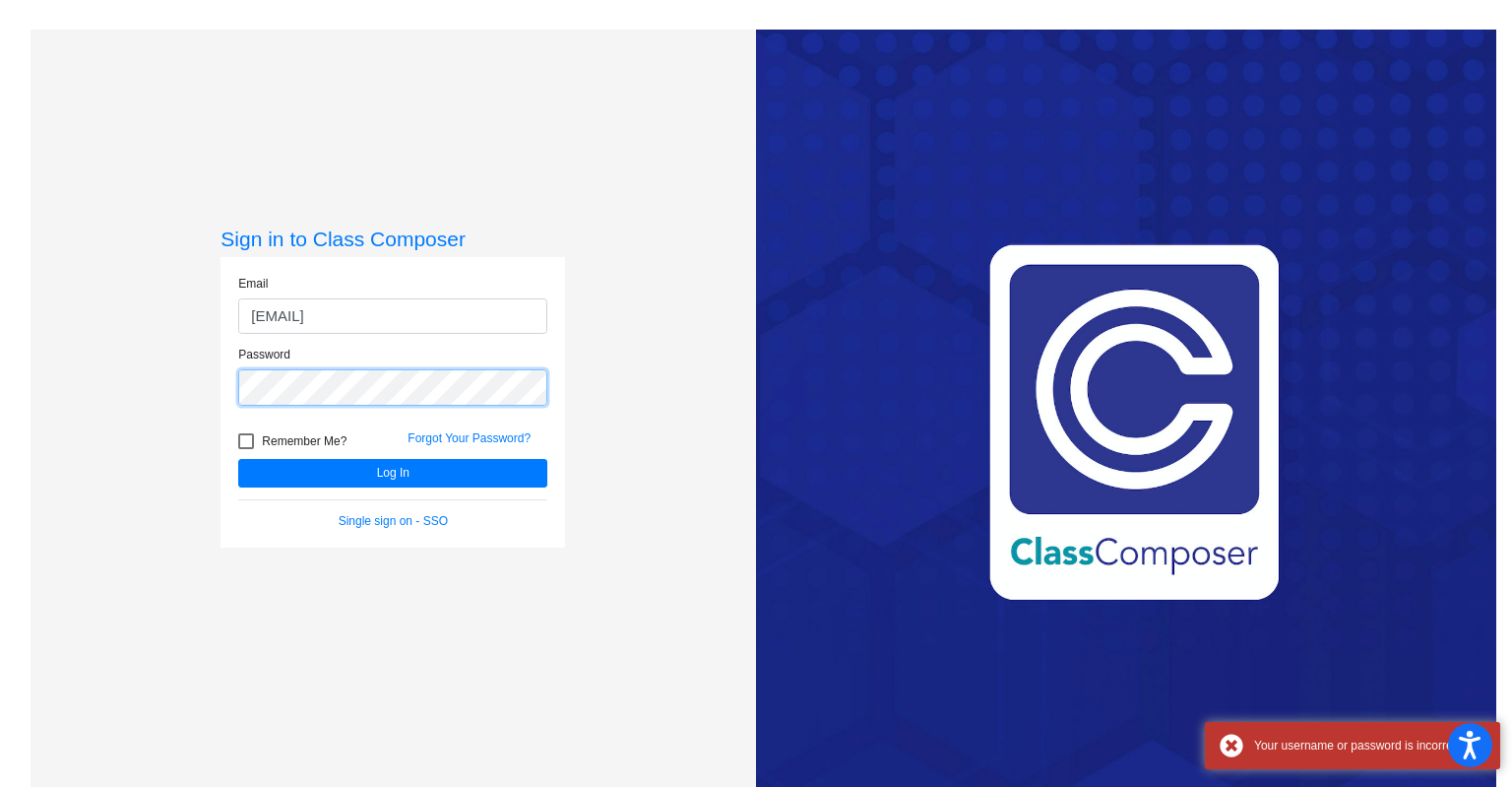 click on "Log In" 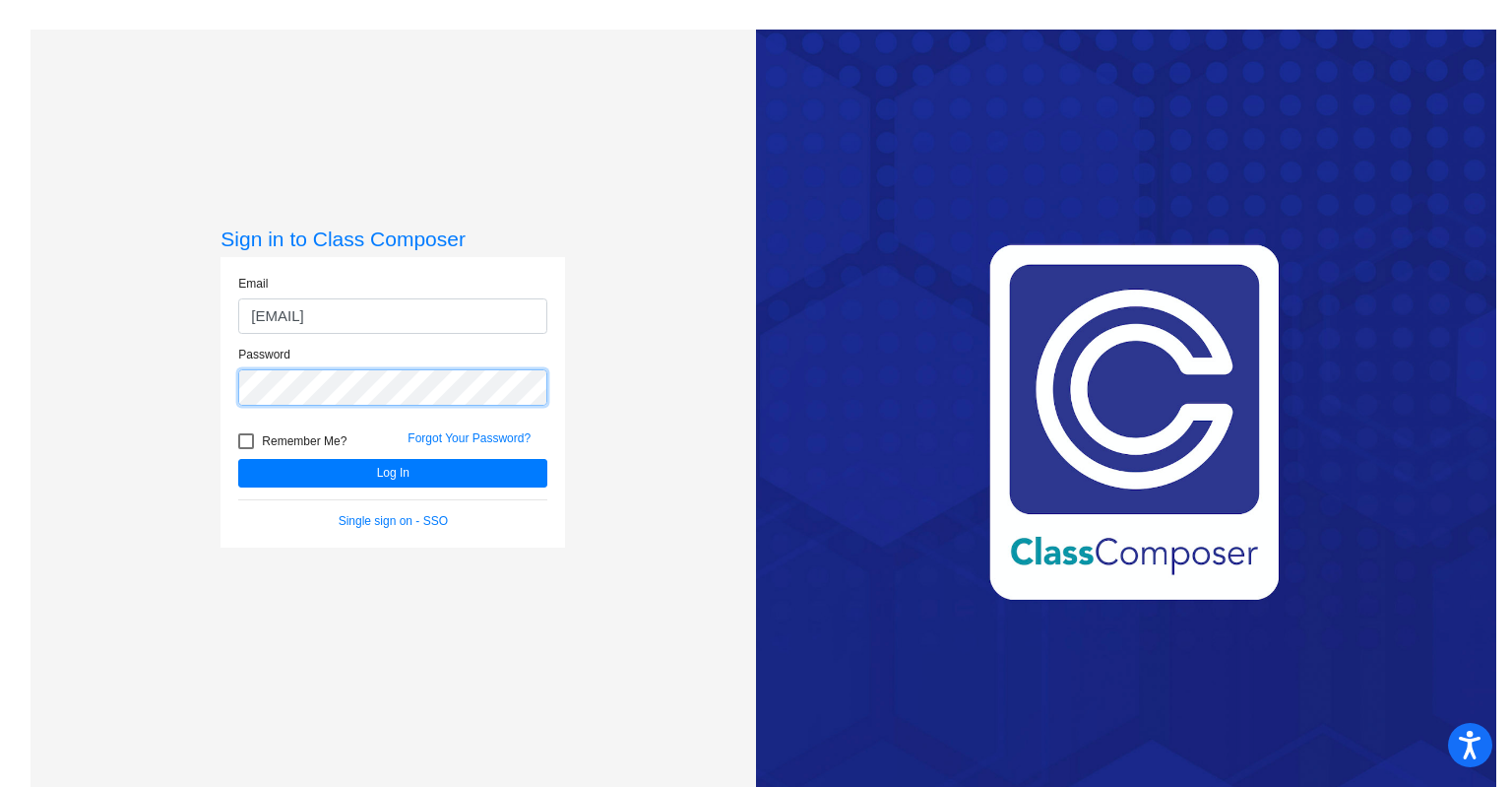 click on "Log In" 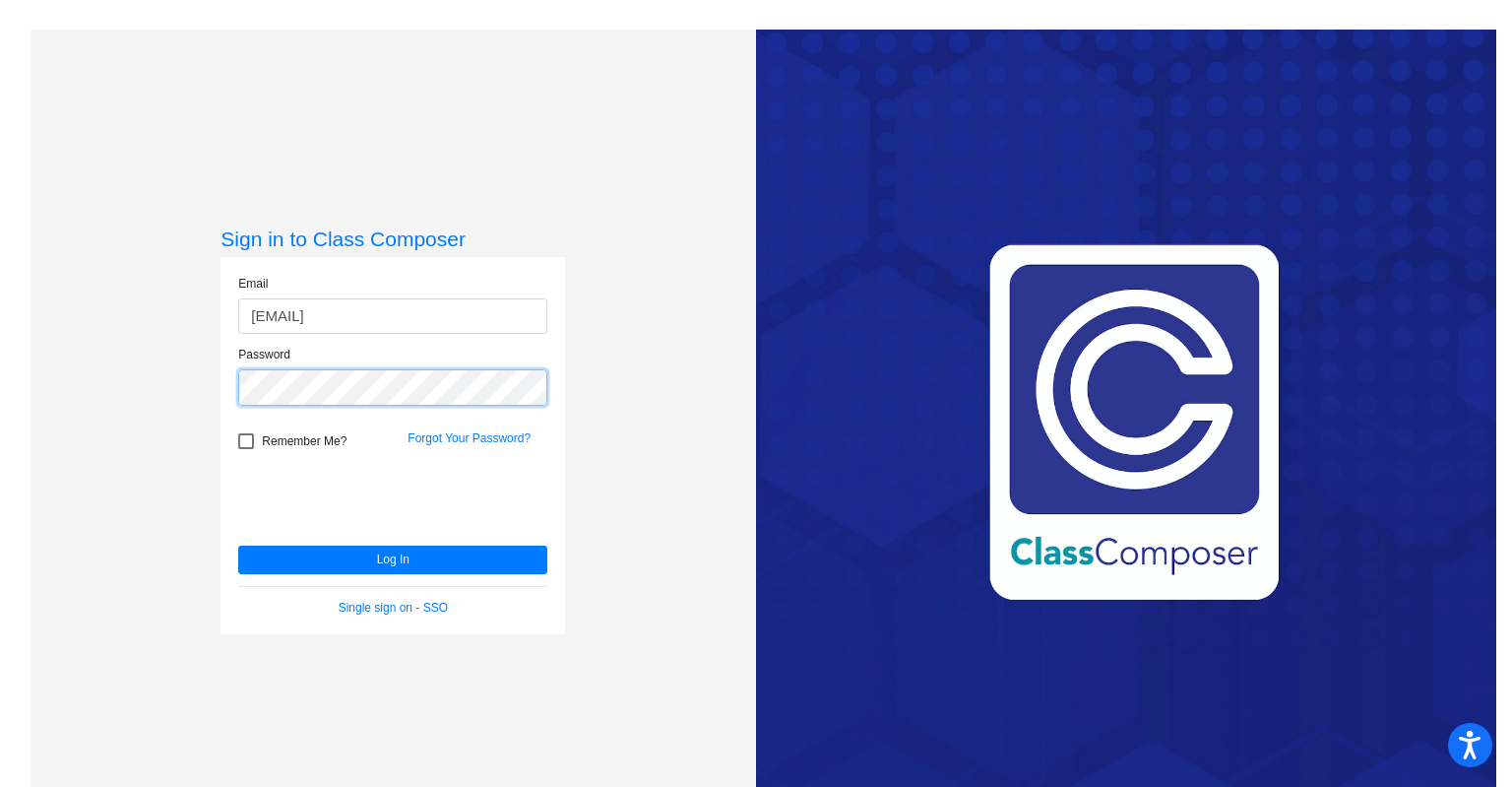 click on "Log In" 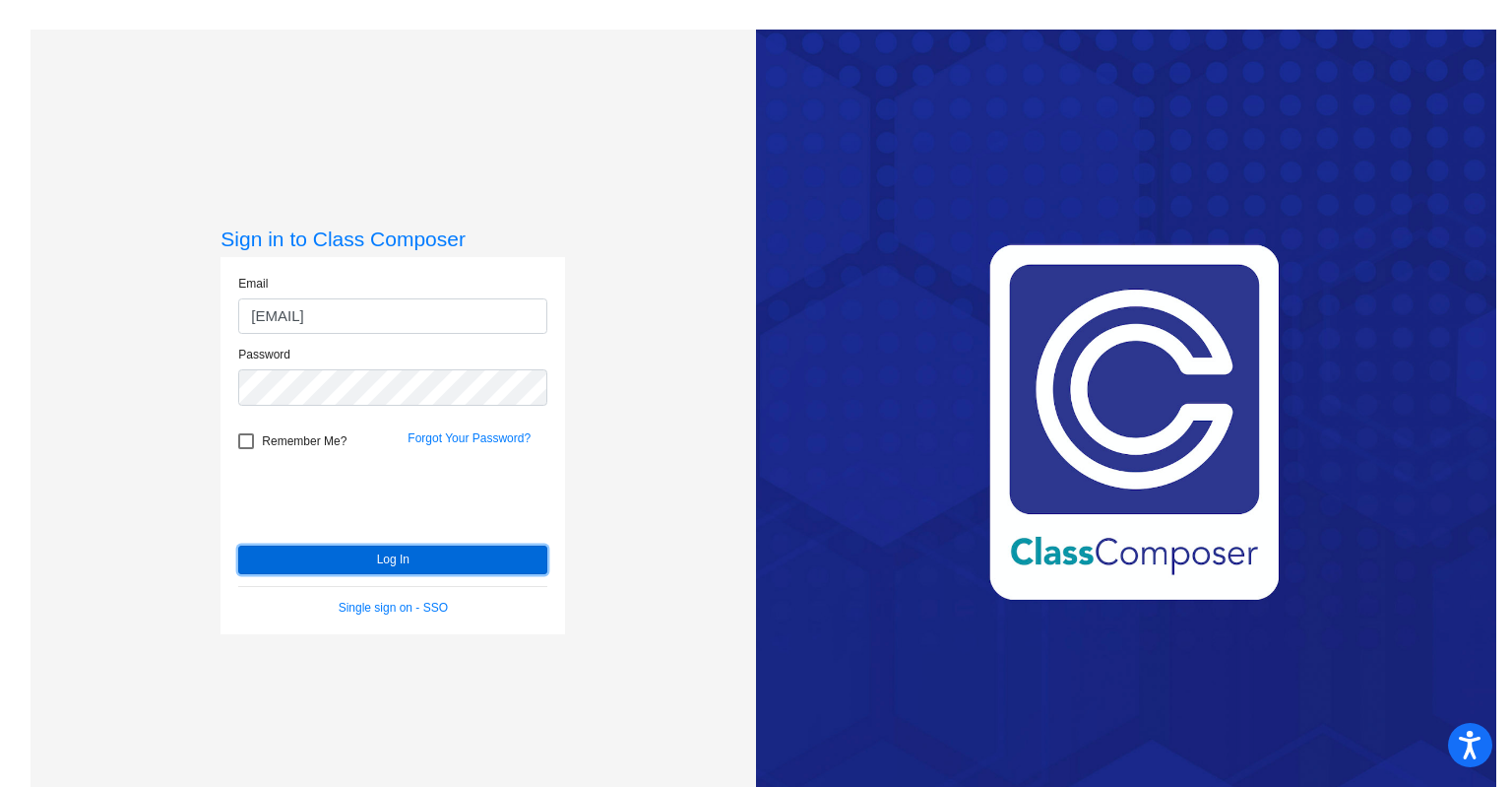 click on "Log In" 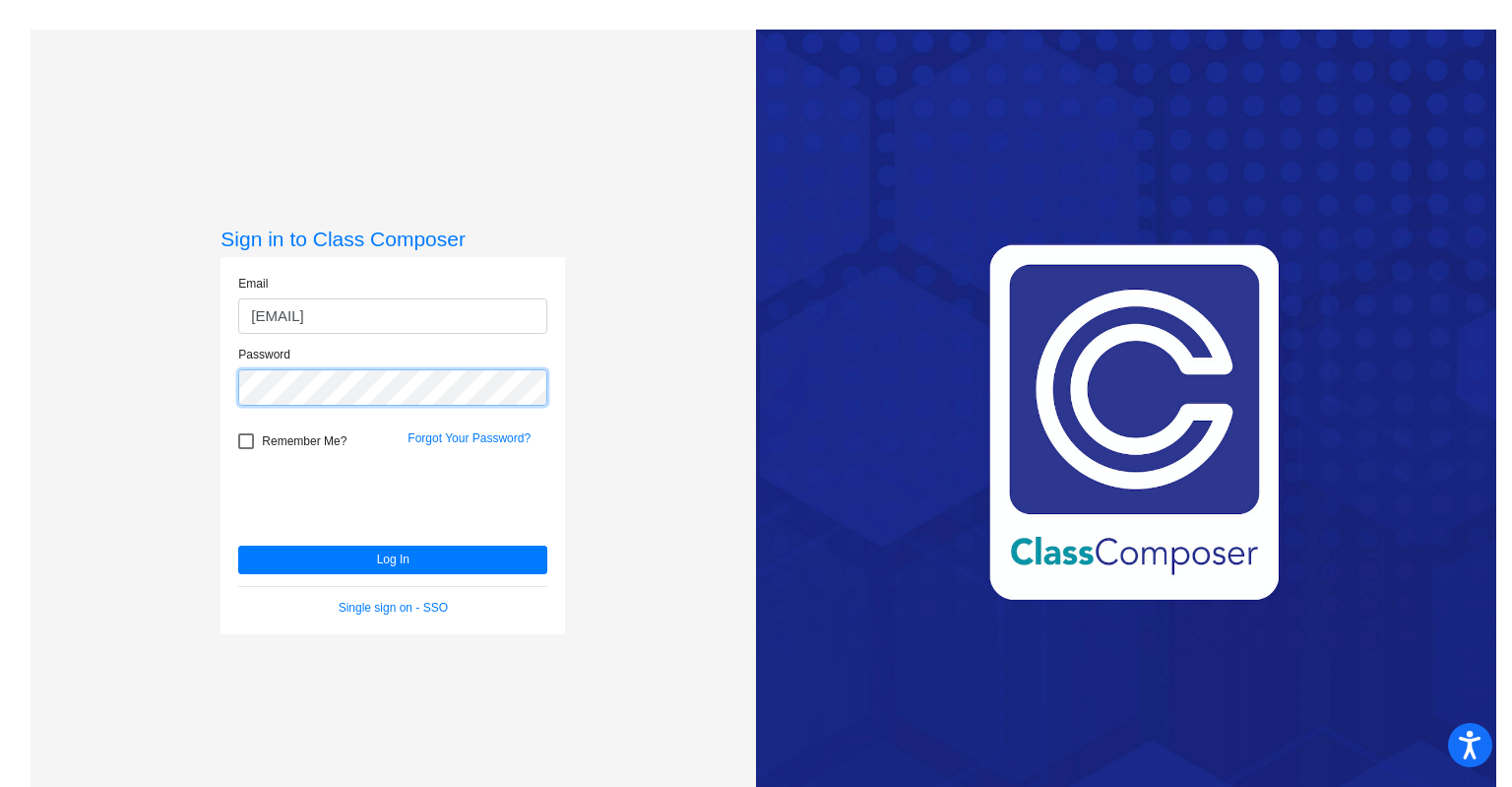 click on "Sign in to Class Composer Email jsimpson@lcusd.net Password   Remember Me? Forgot Your Password?  Log In   Single sign on - SSO" 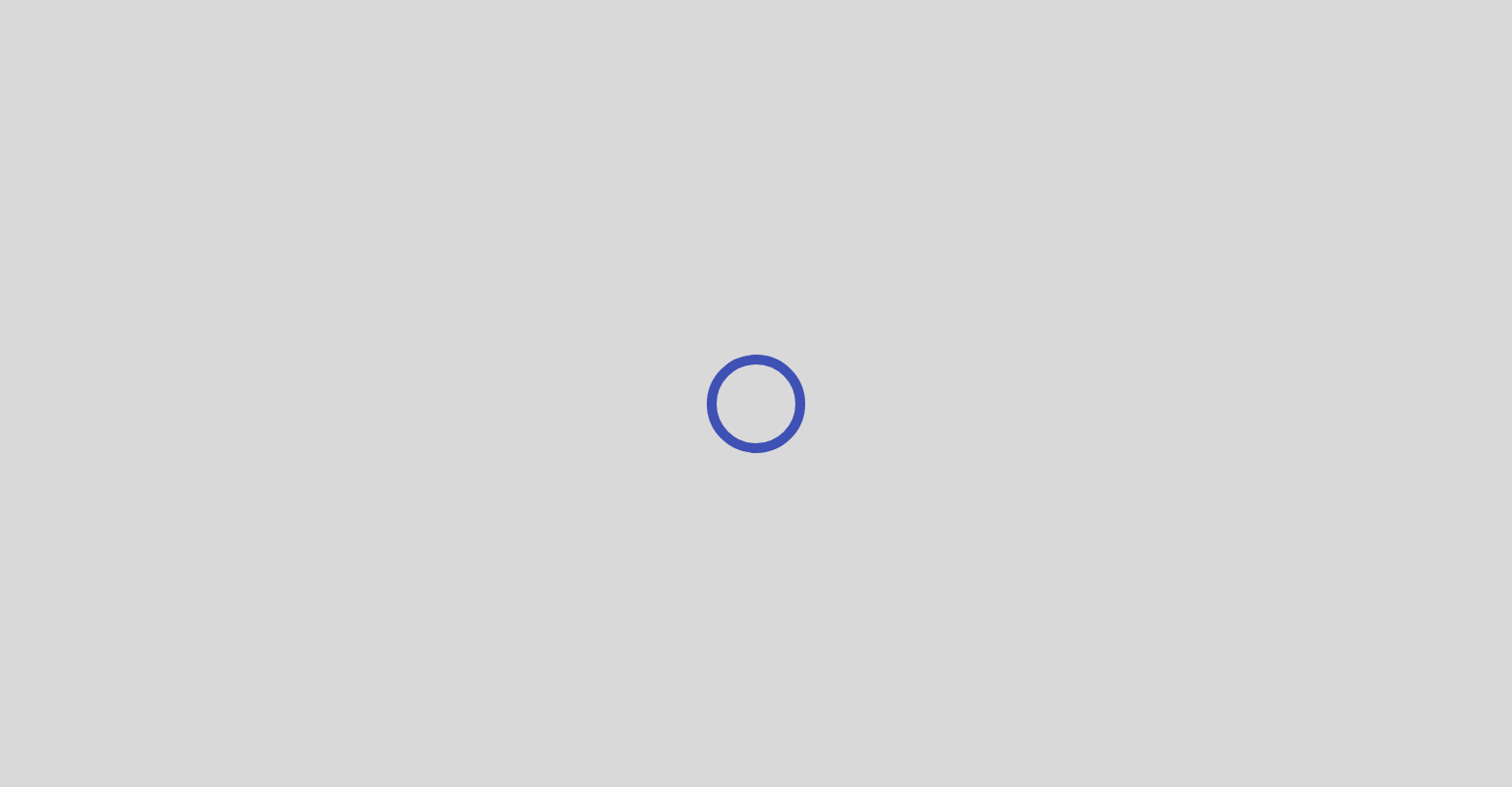 scroll, scrollTop: 0, scrollLeft: 0, axis: both 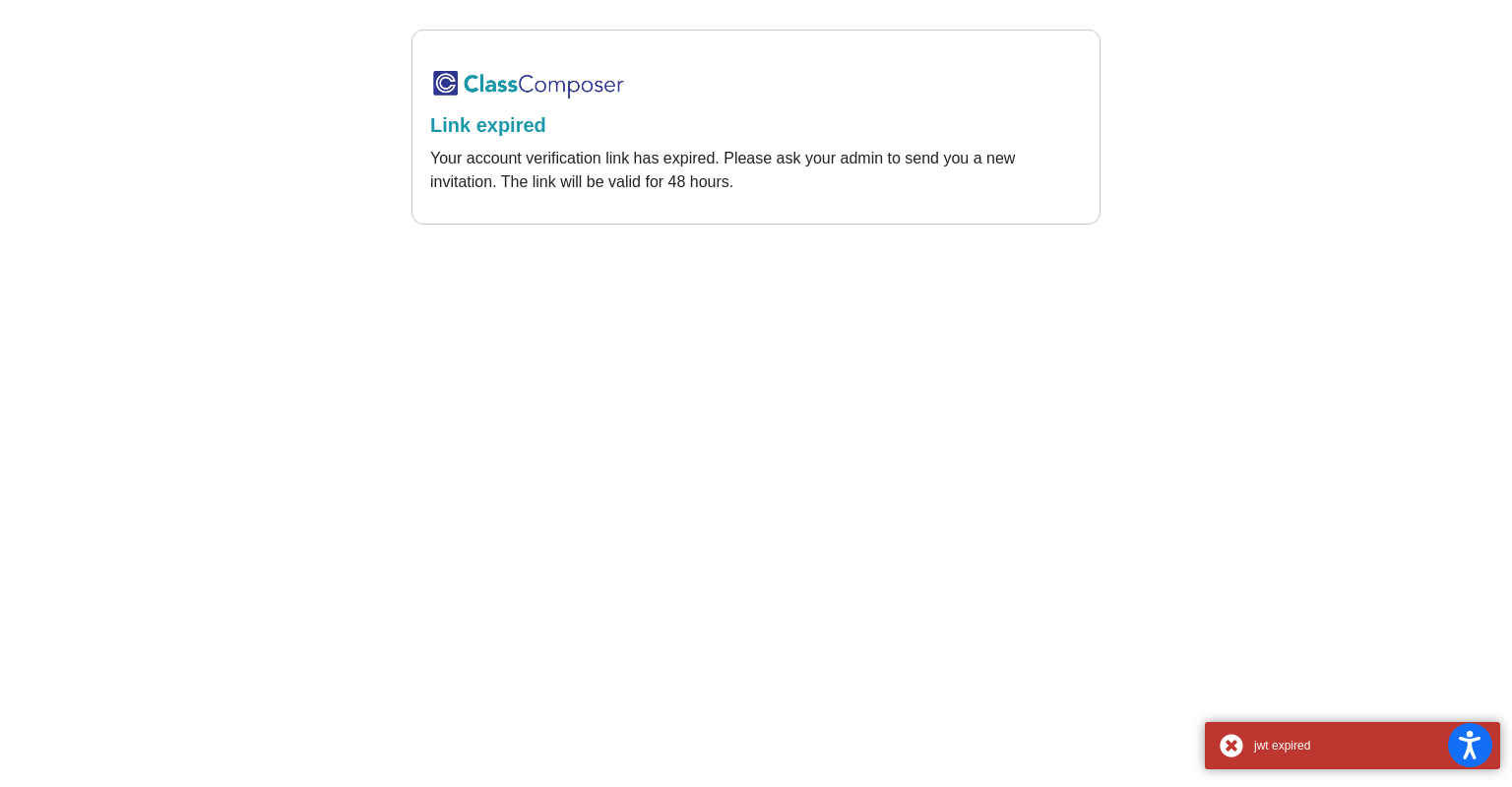 click at bounding box center [529, 84] 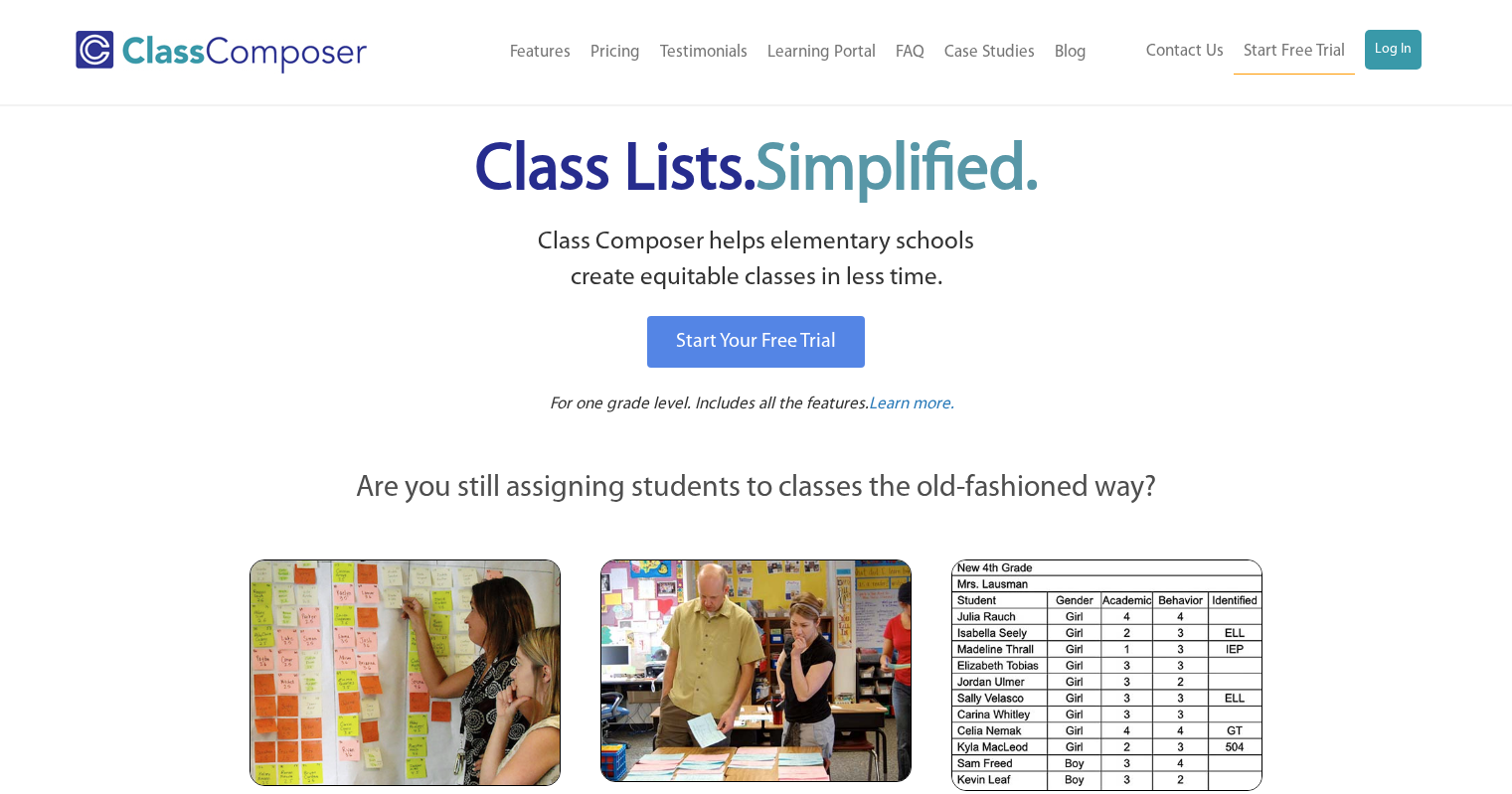 scroll, scrollTop: 0, scrollLeft: 0, axis: both 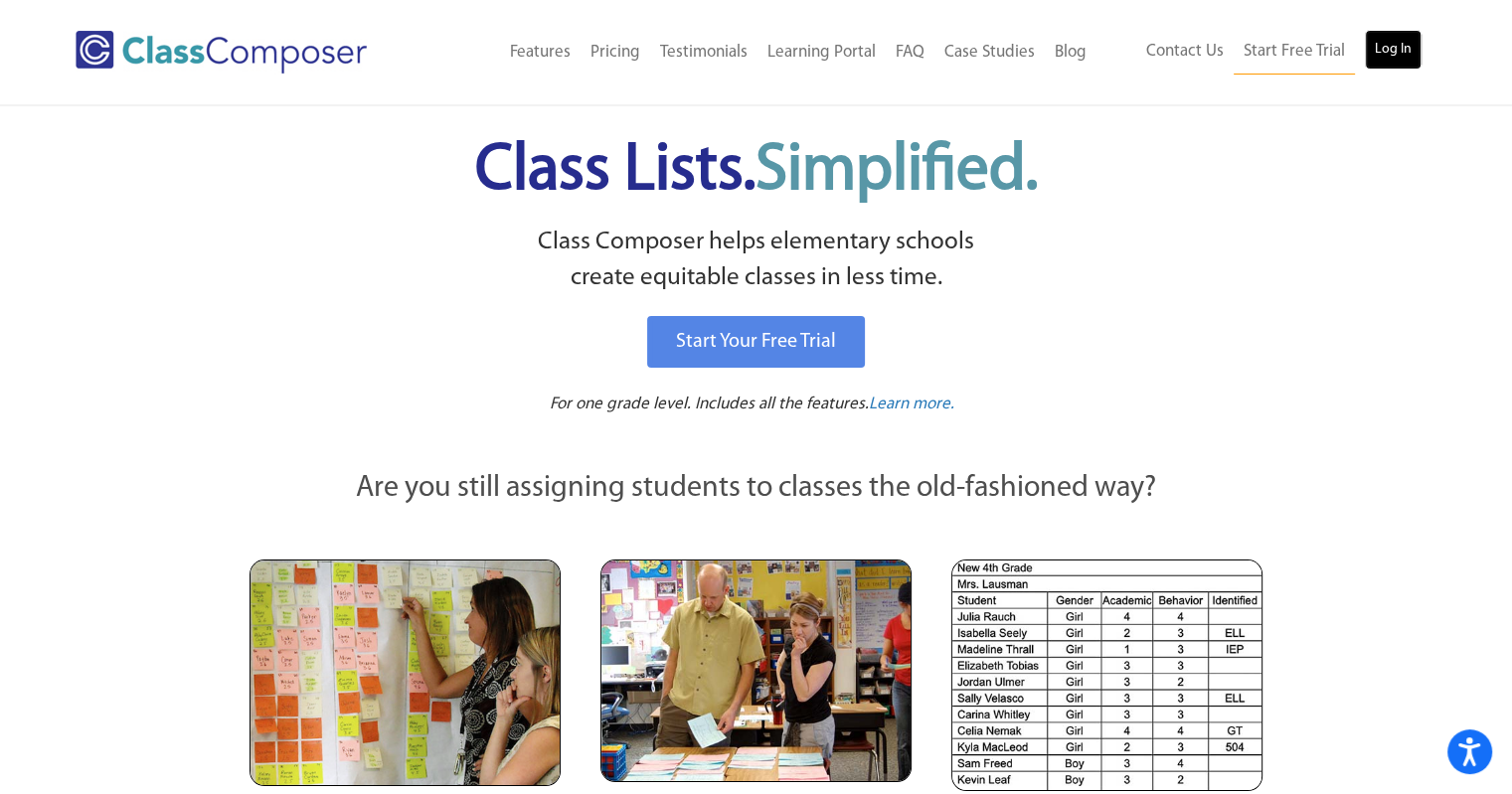 click on "Log In" at bounding box center [1393, 50] 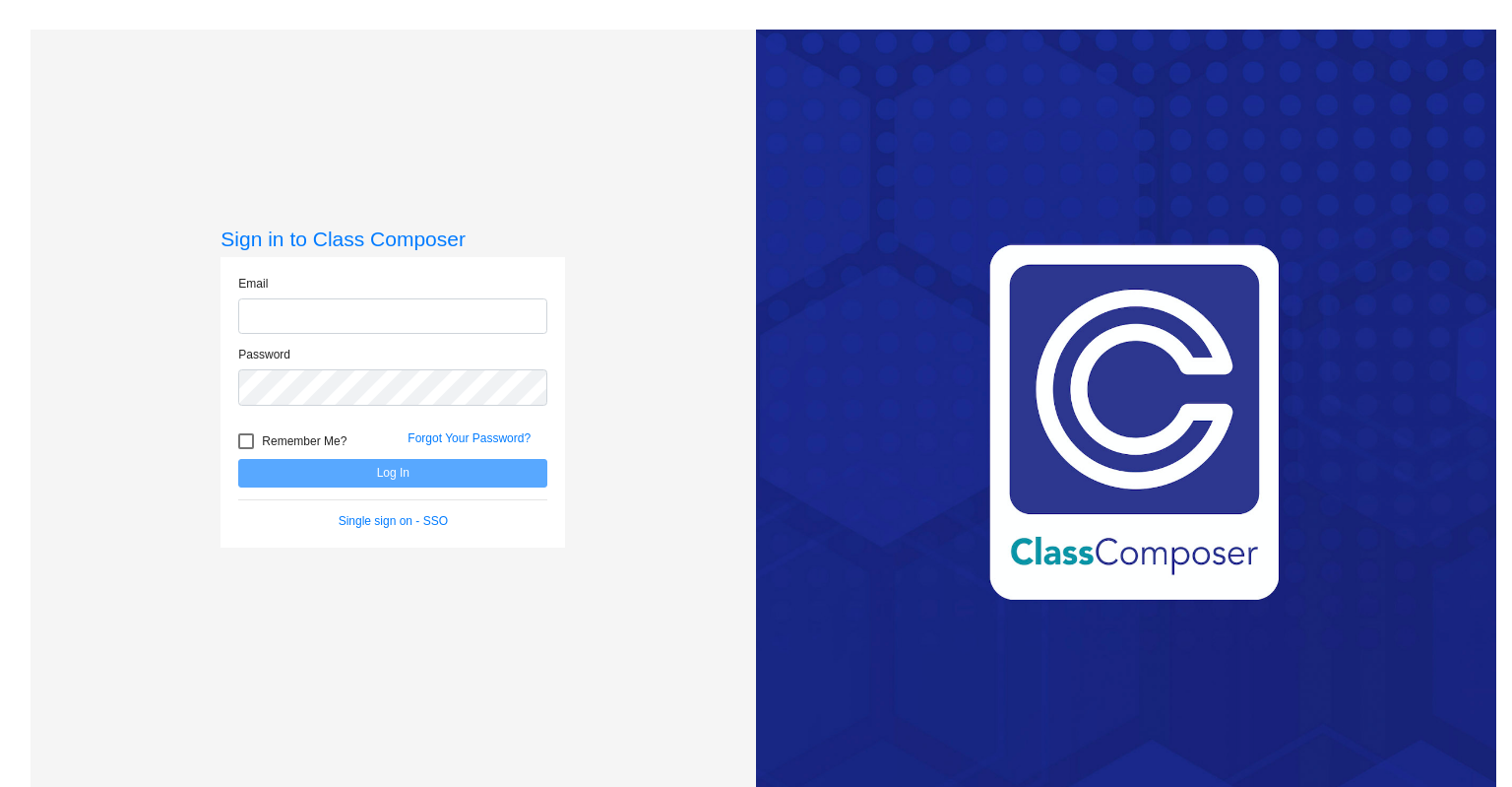 scroll, scrollTop: 0, scrollLeft: 0, axis: both 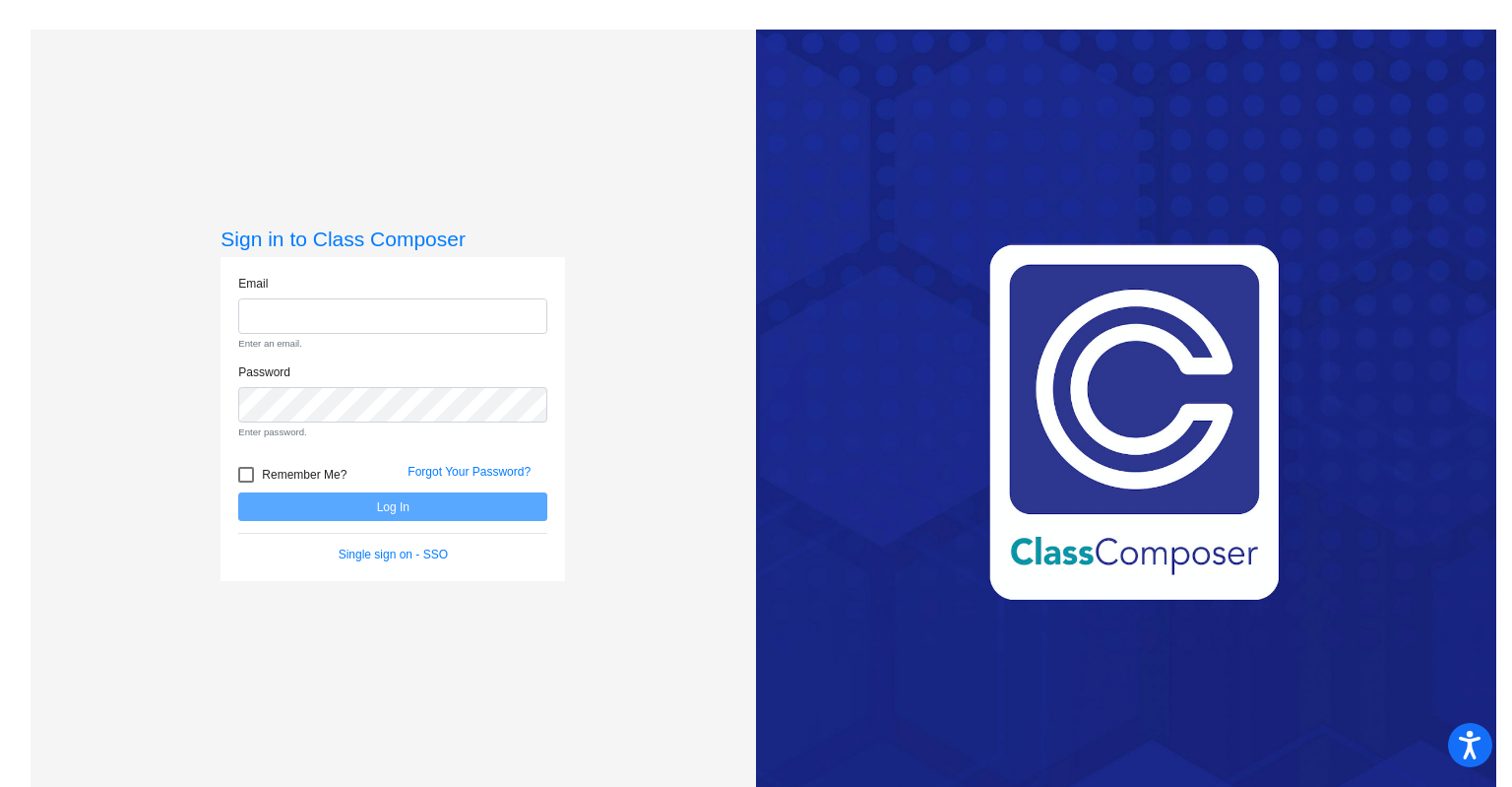 click on "Love Class Composer?  Share it with a friend!  If you're happy with Class Composer, we would be very grateful if you would let your friends and colleagues know about us! Thank you!    Click here to be taken to the referral info page after you log in. Share on social media:" 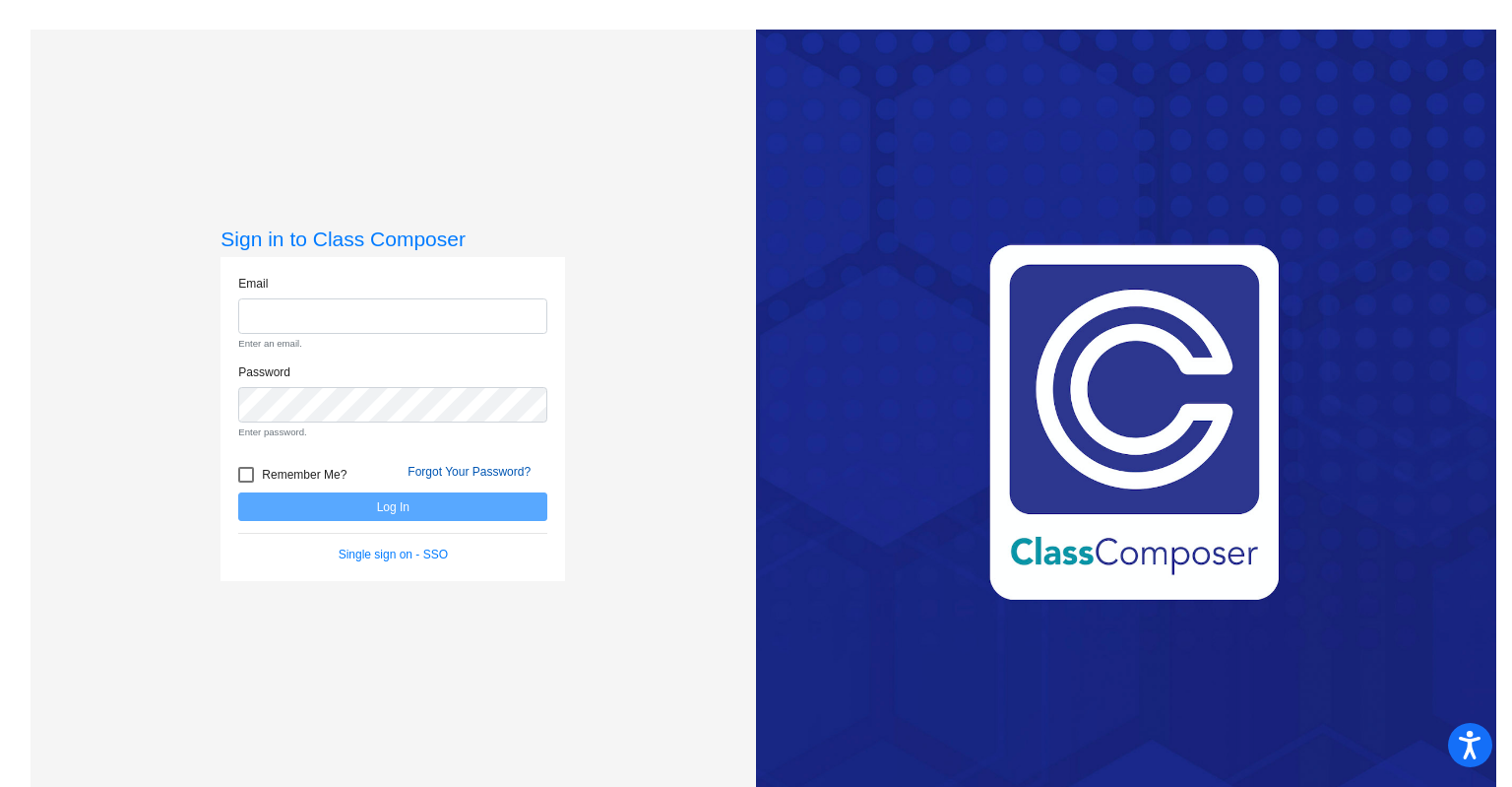 click on "Forgot Your Password?" 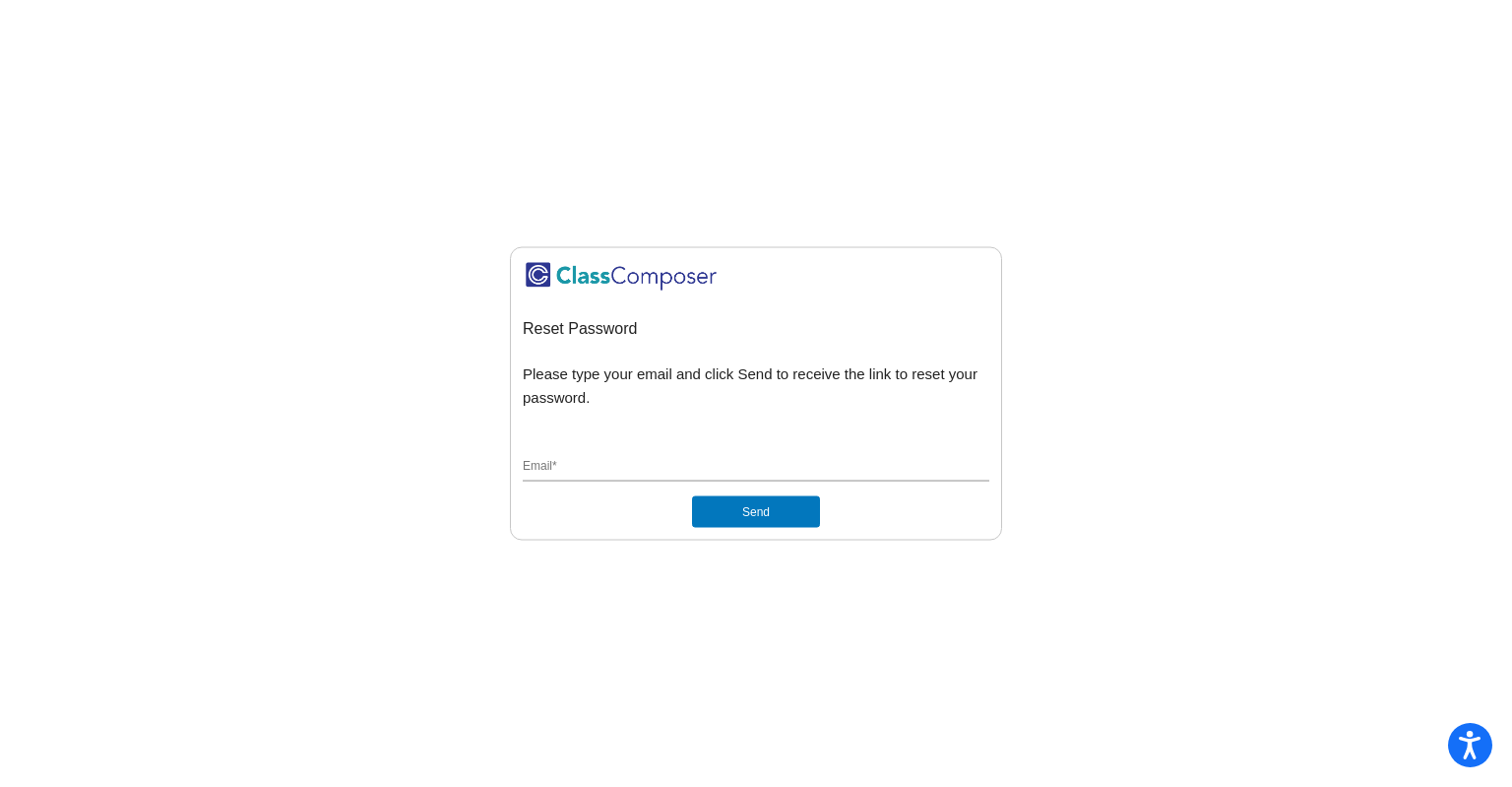 click on "Email  *" 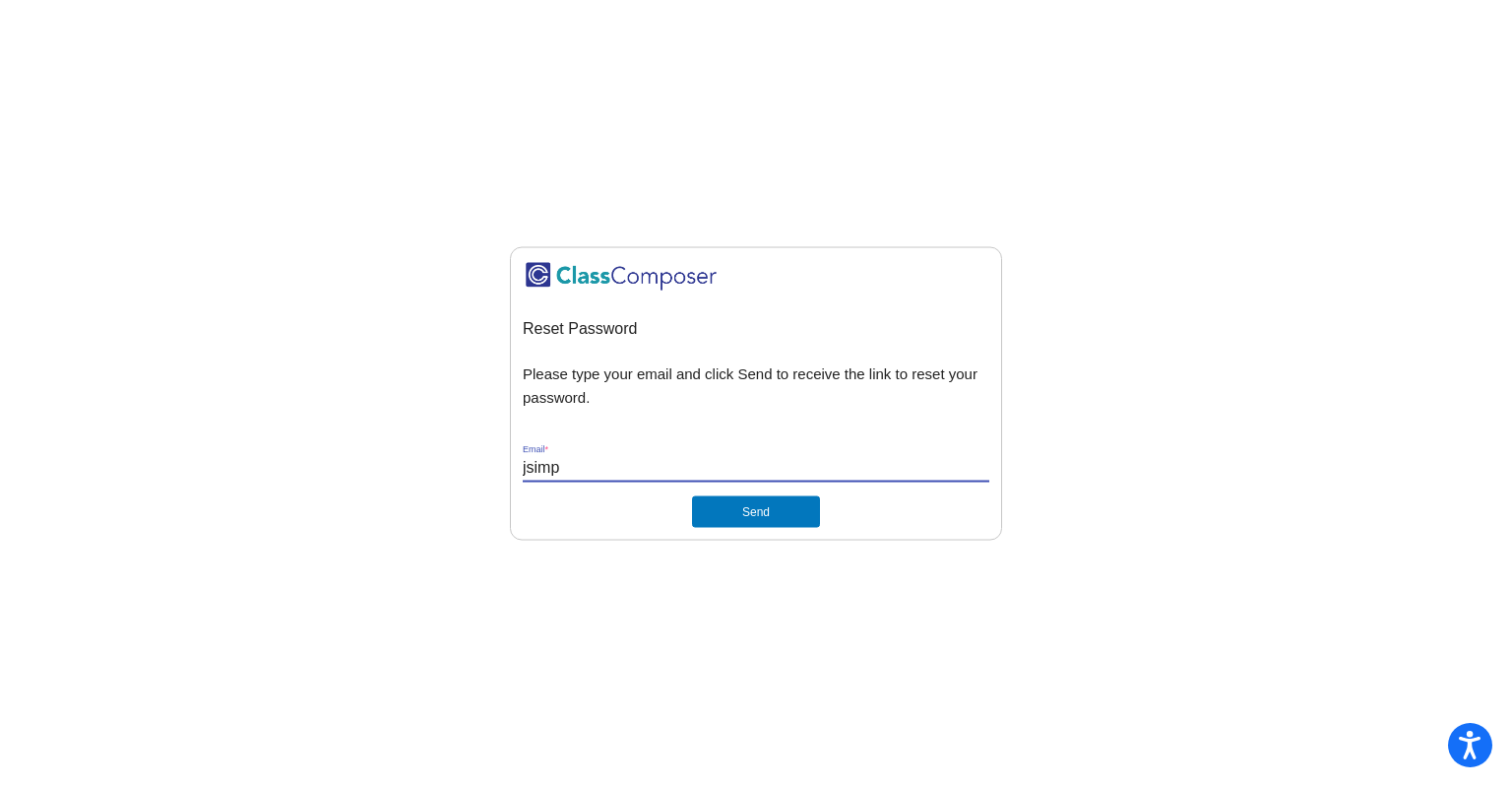 type on "[EMAIL]" 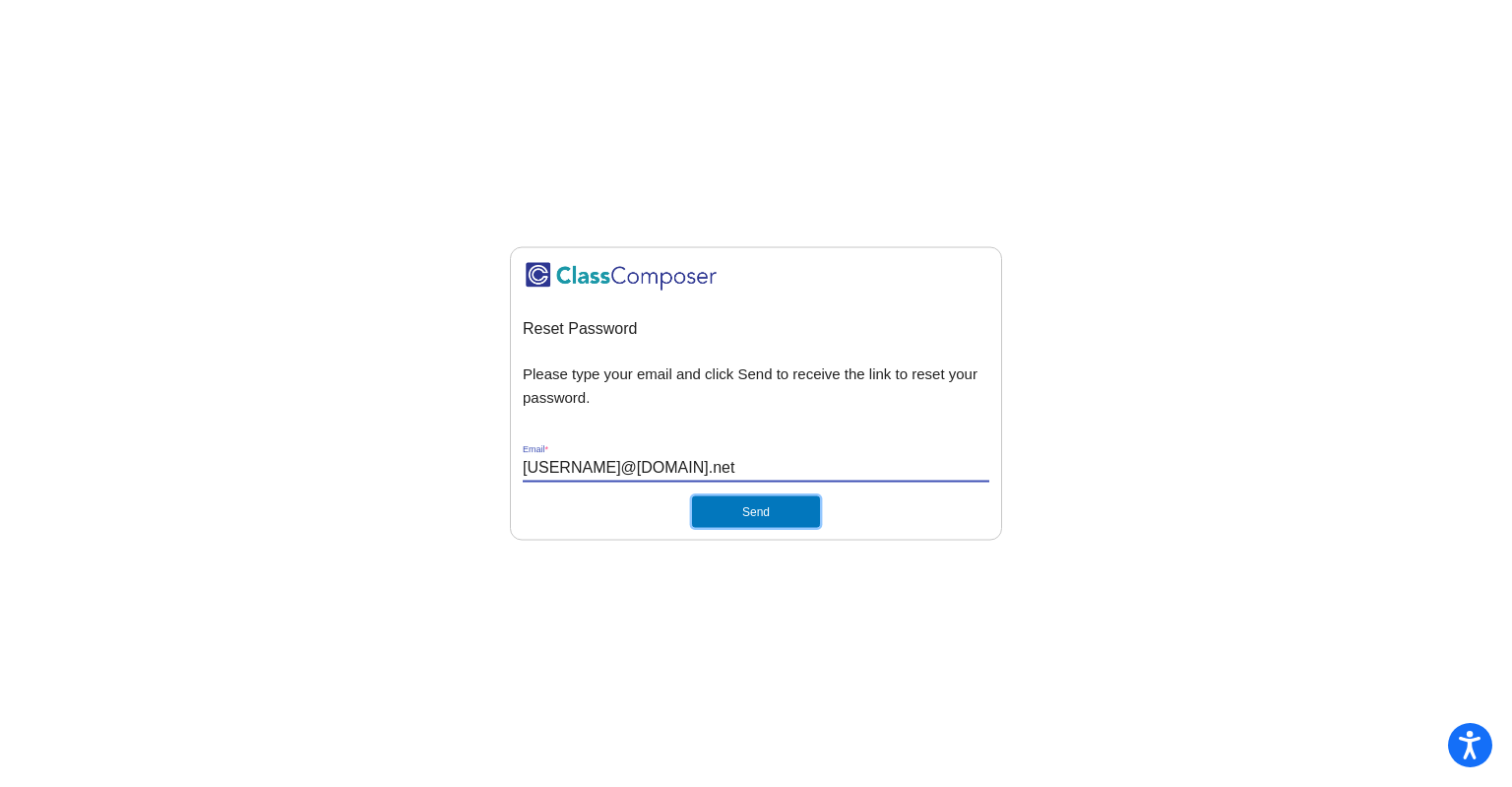click on "Send" 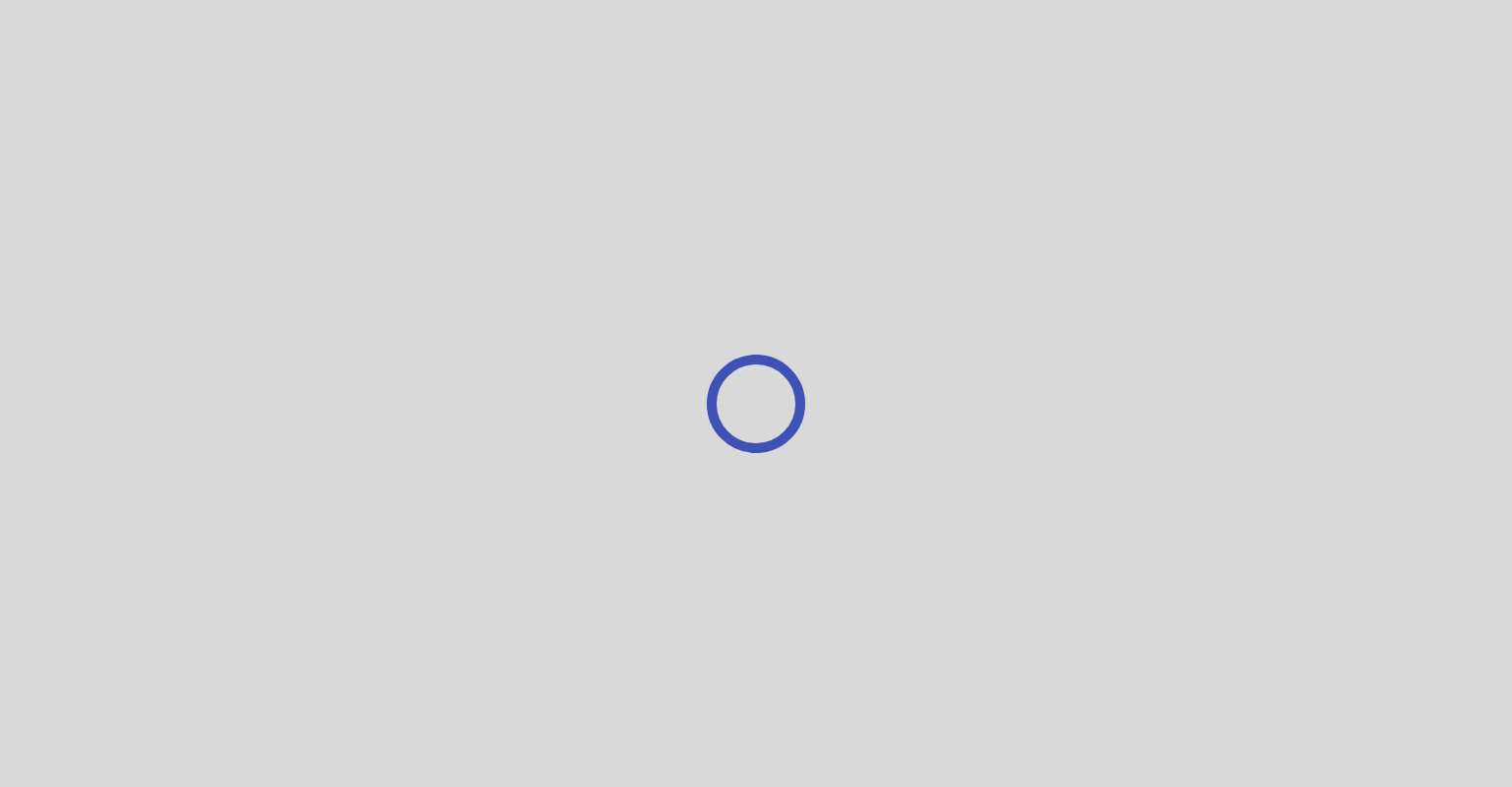 scroll, scrollTop: 0, scrollLeft: 0, axis: both 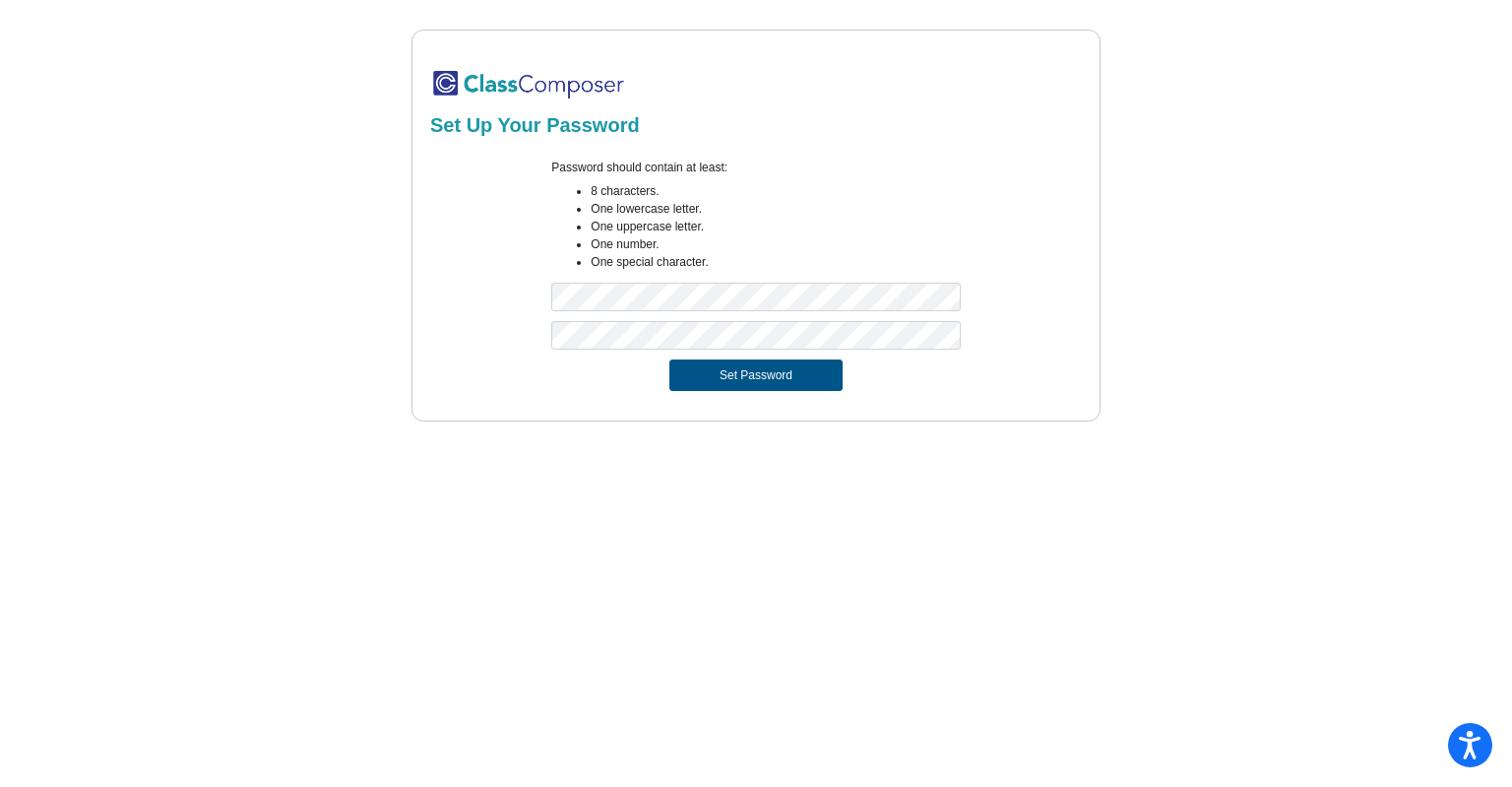 click on "Set Password" at bounding box center [756, 375] 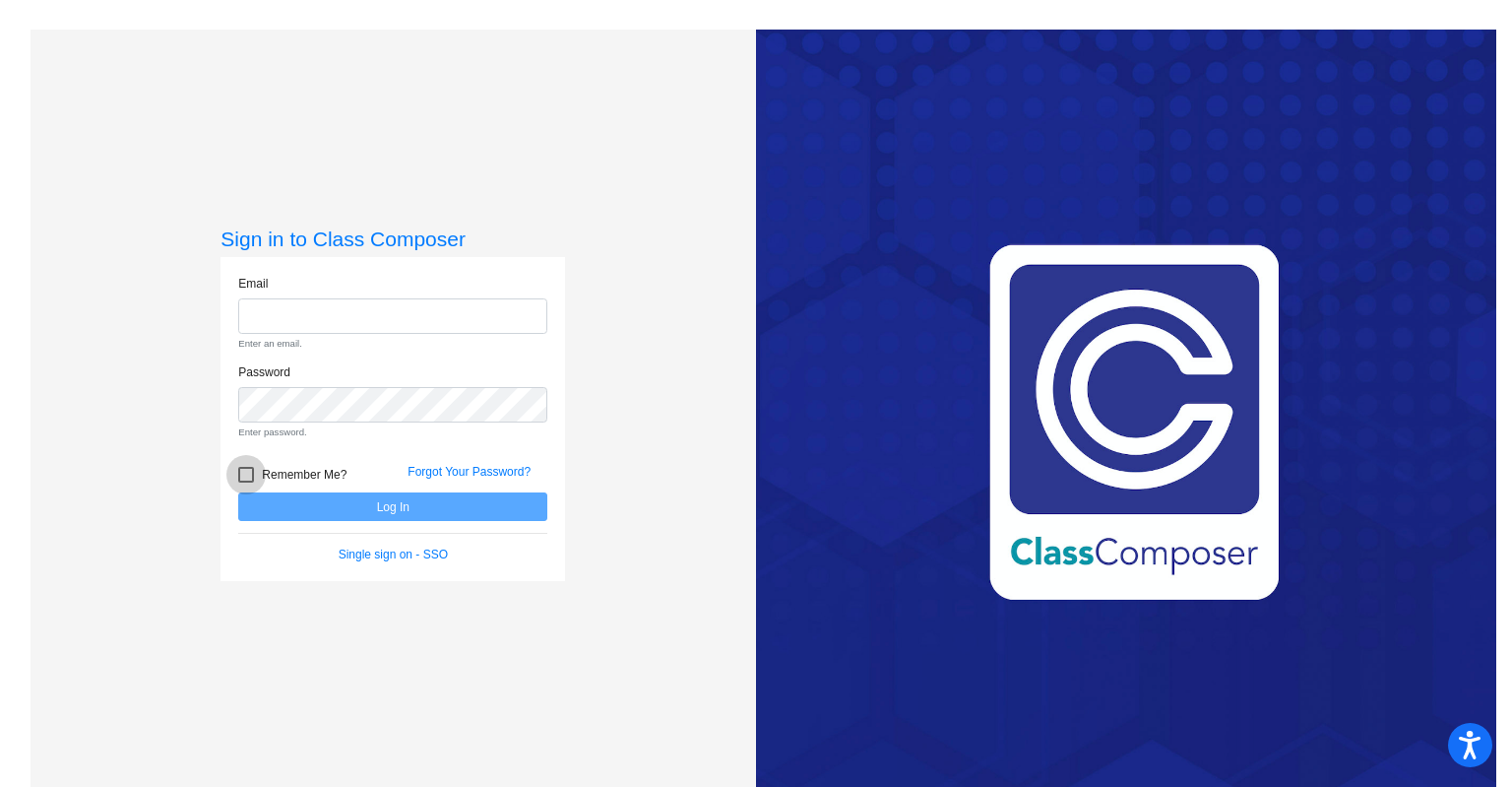click on "Email Enter an email. Password Enter password.   Remember Me? Forgot Your Password?  Log In   Single sign on - SSO" 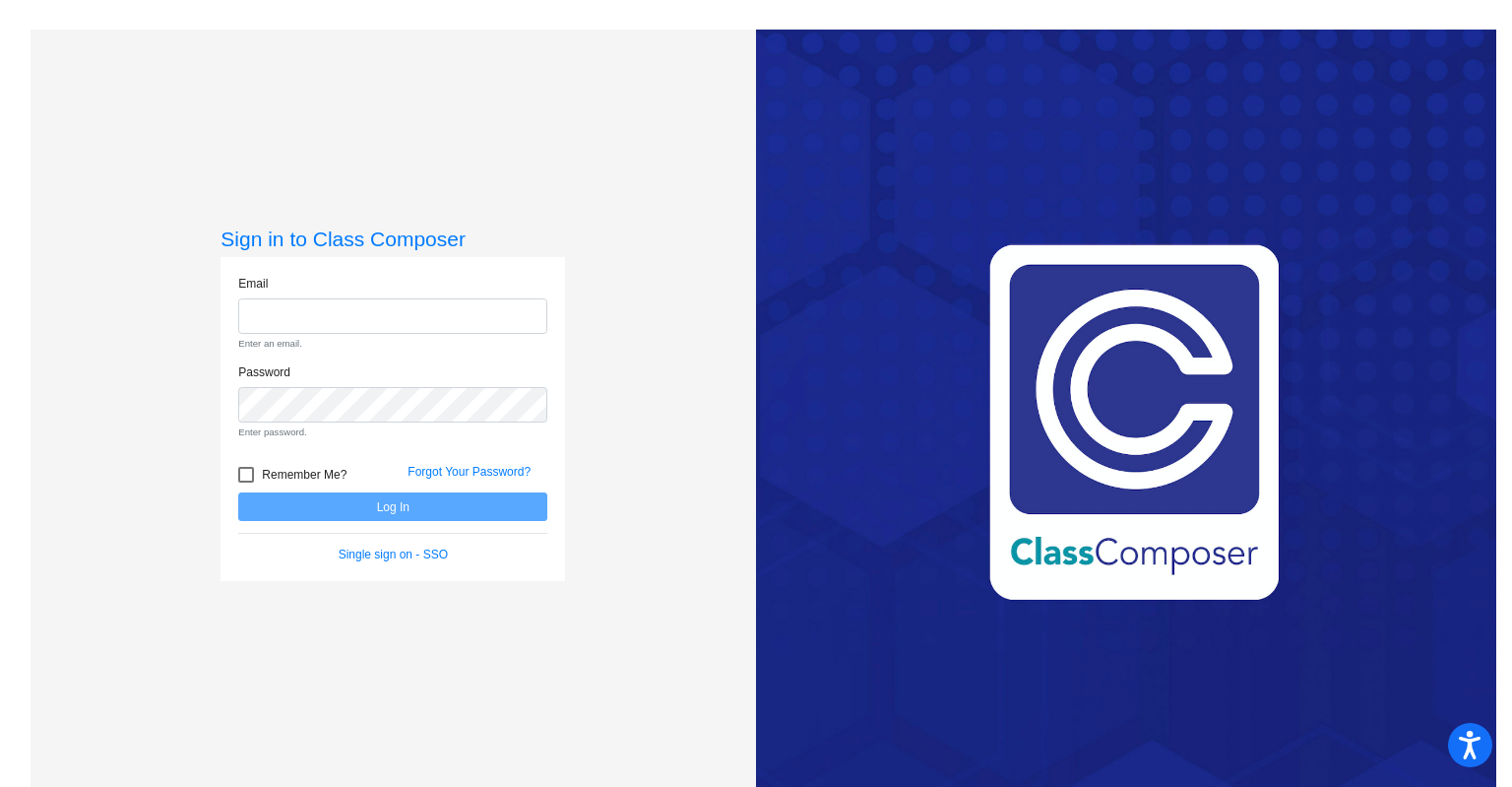 click at bounding box center [246, 475] 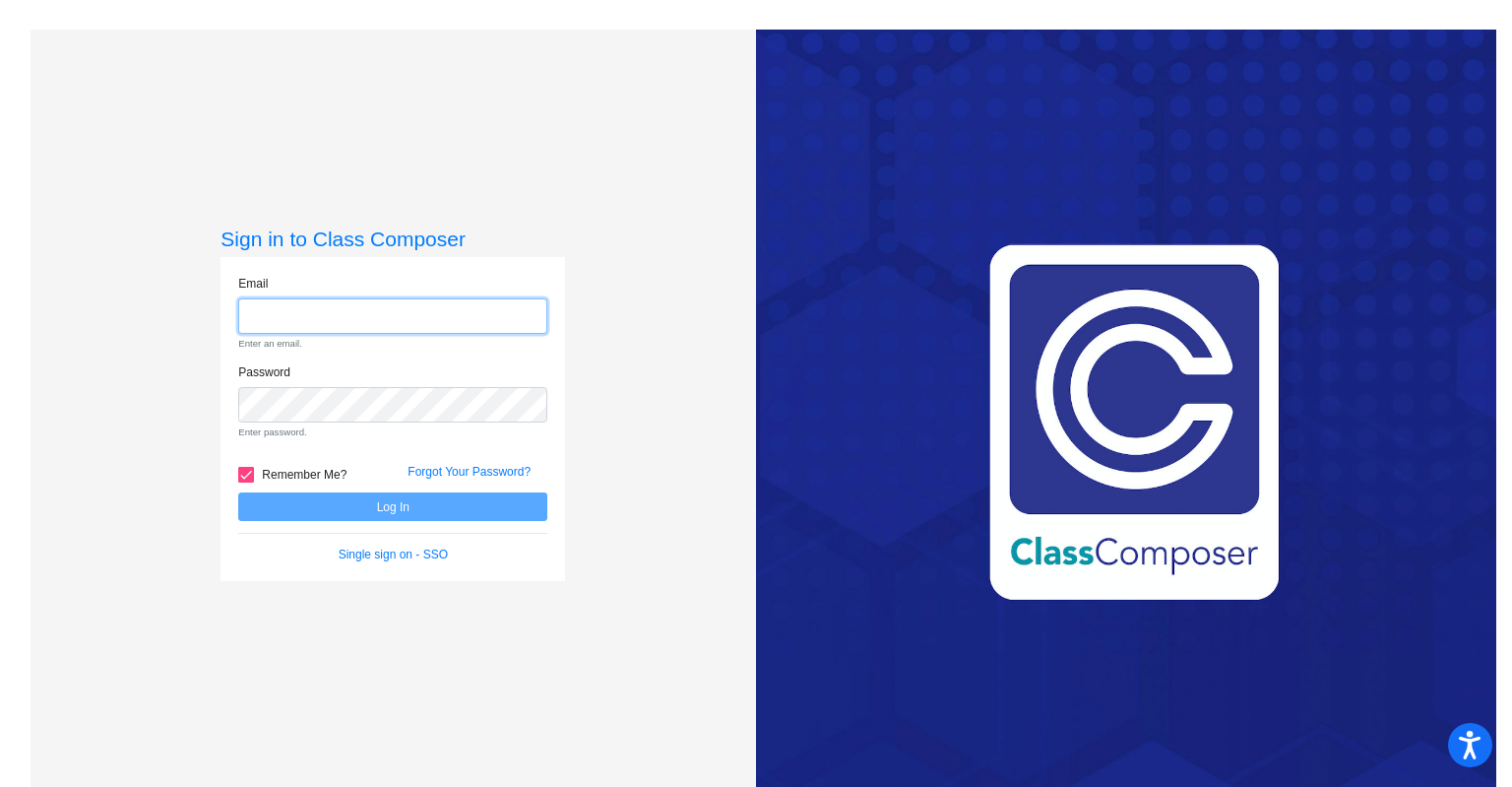 click 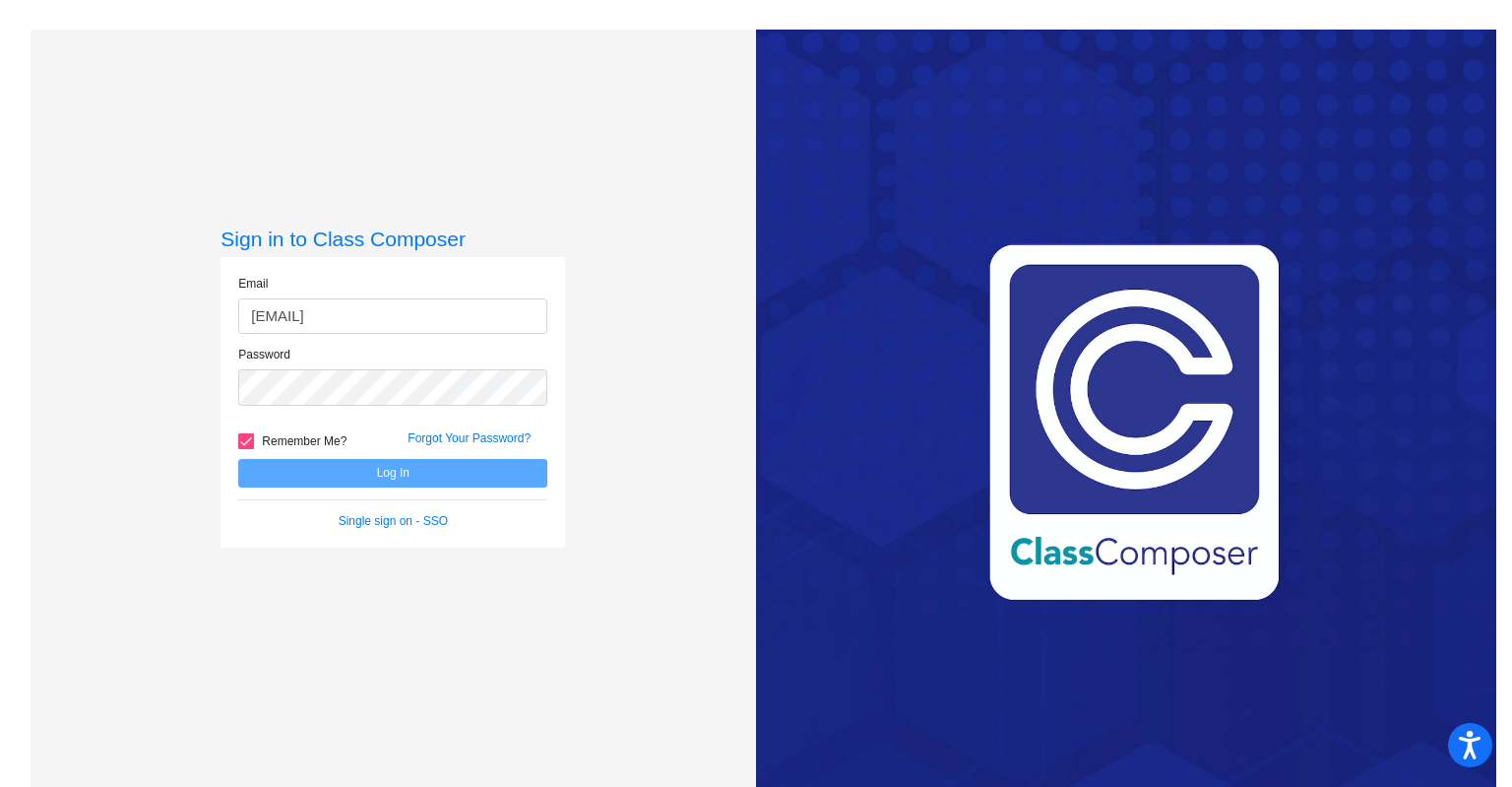 click on "Password" 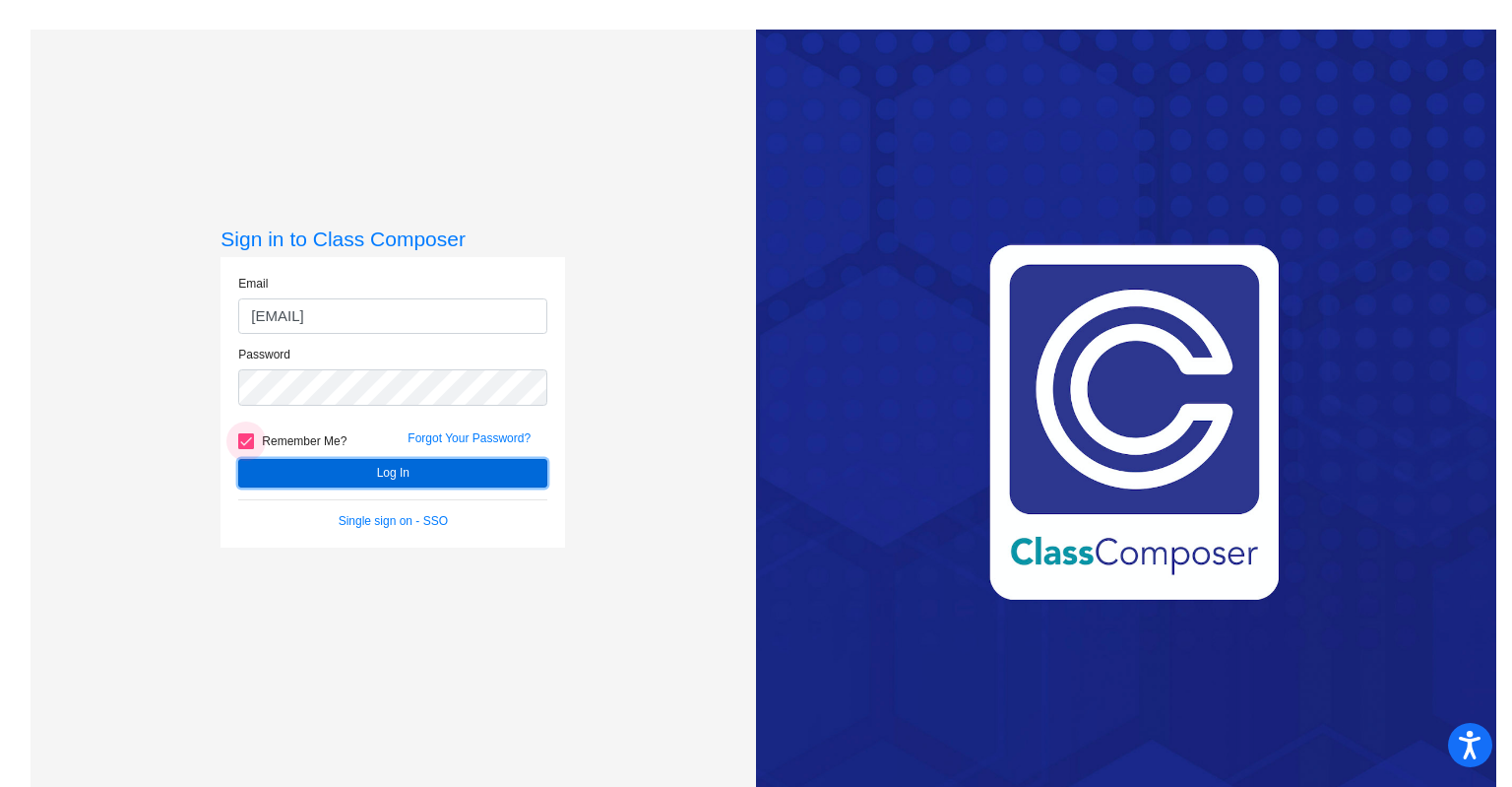 click on "Log In" 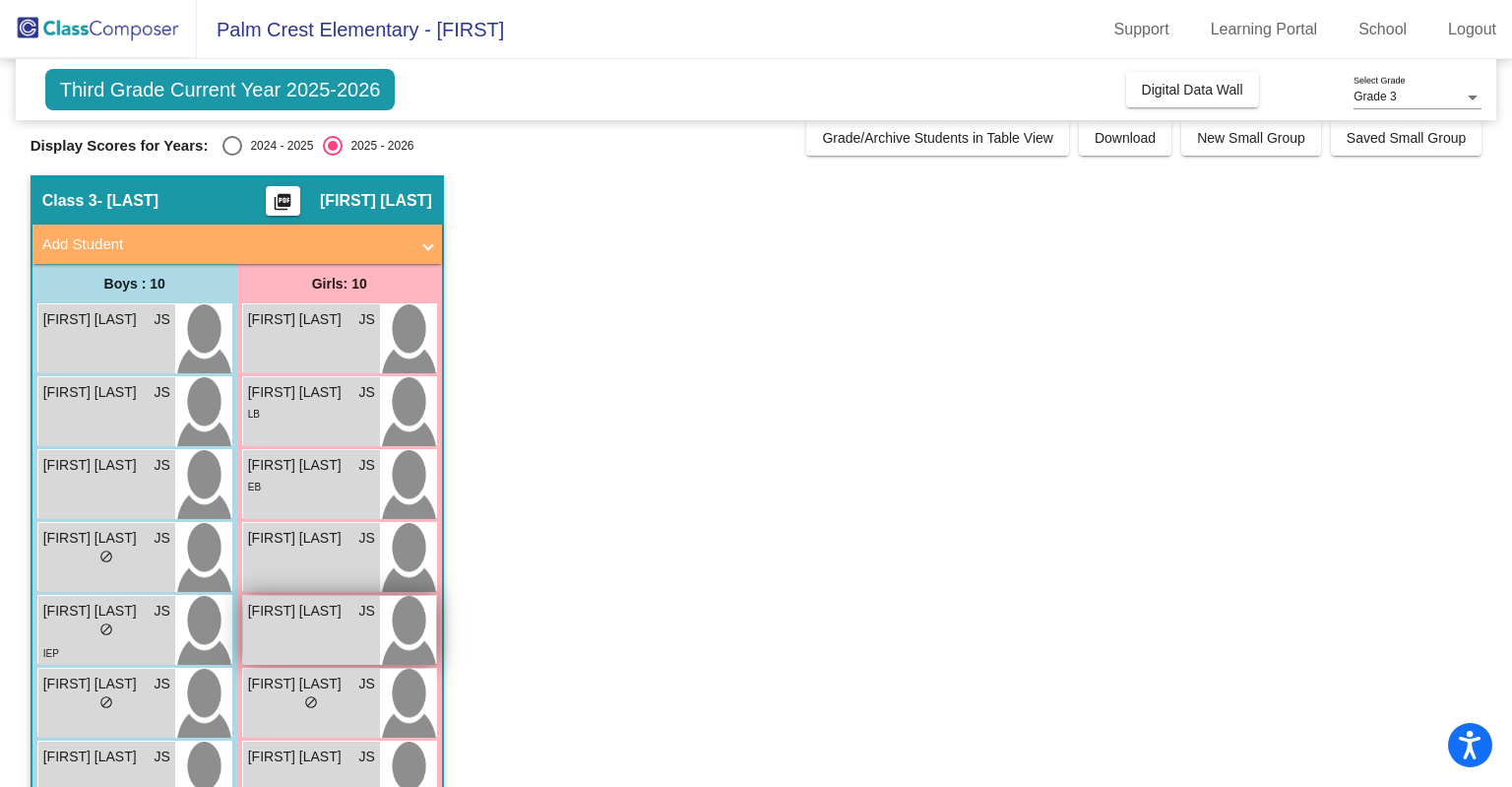 scroll, scrollTop: 0, scrollLeft: 0, axis: both 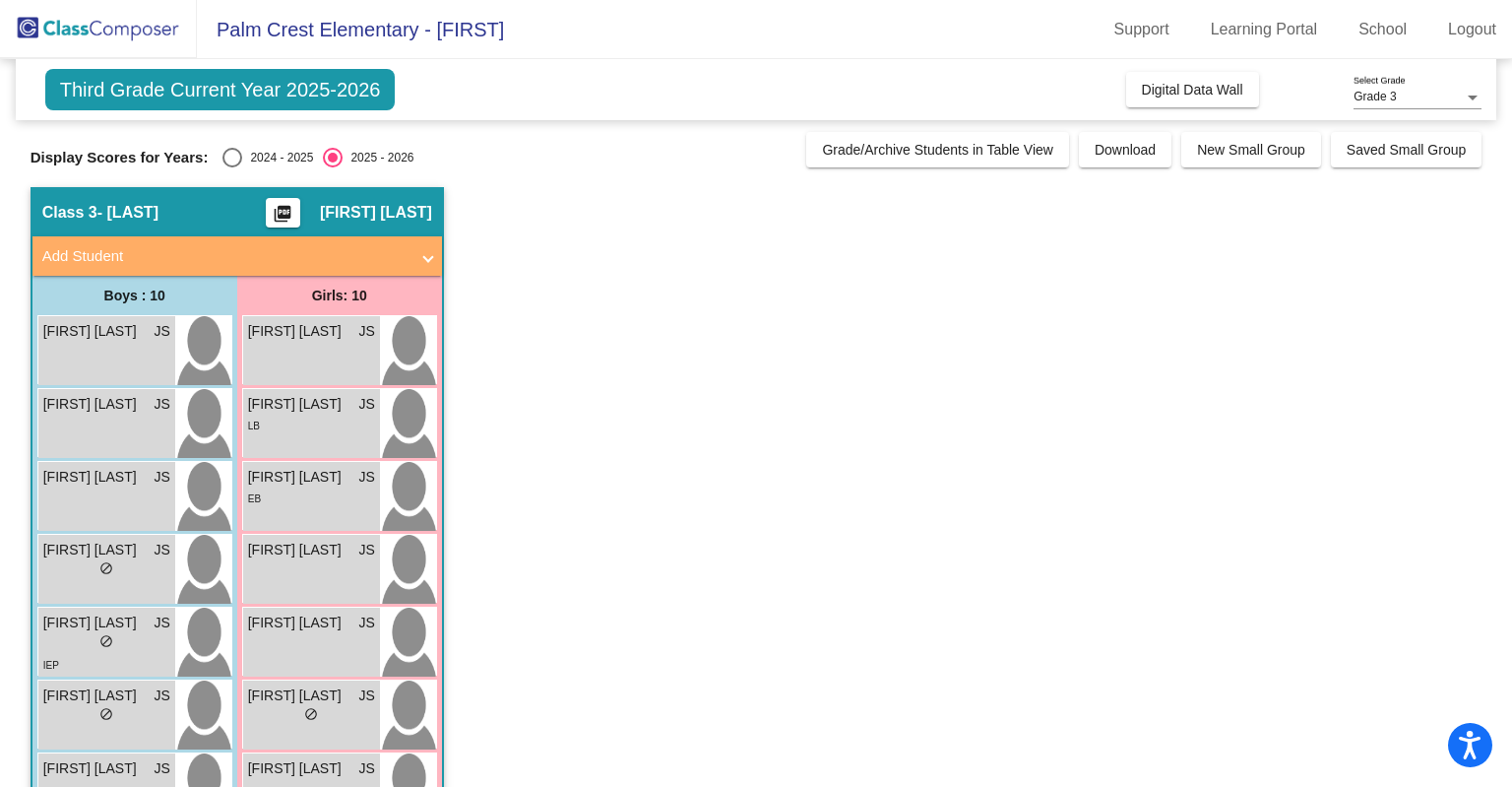 click at bounding box center [232, 158] 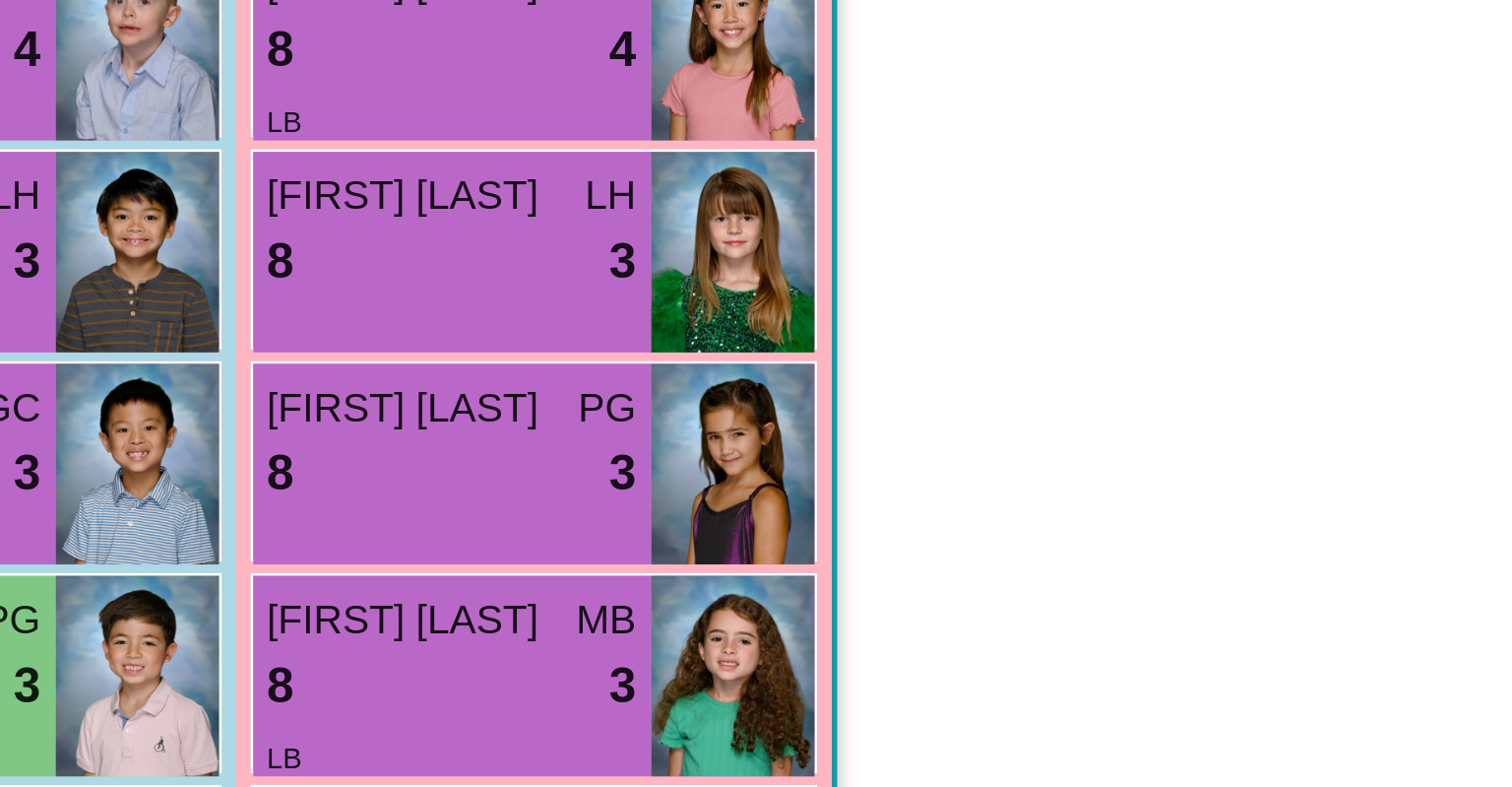 scroll, scrollTop: 8, scrollLeft: 0, axis: vertical 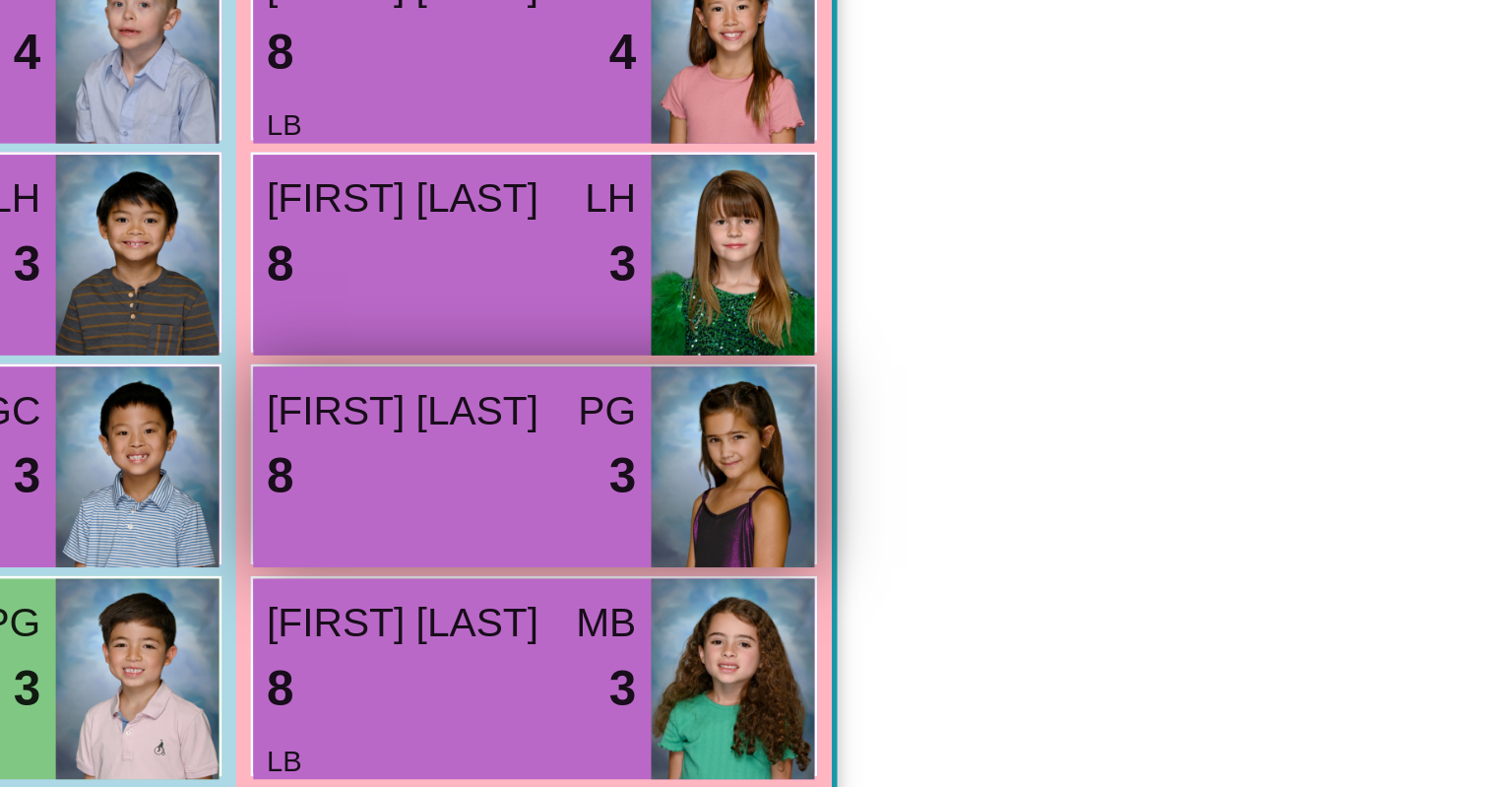 click on "Juliette Avanessian" at bounding box center [297, 469] 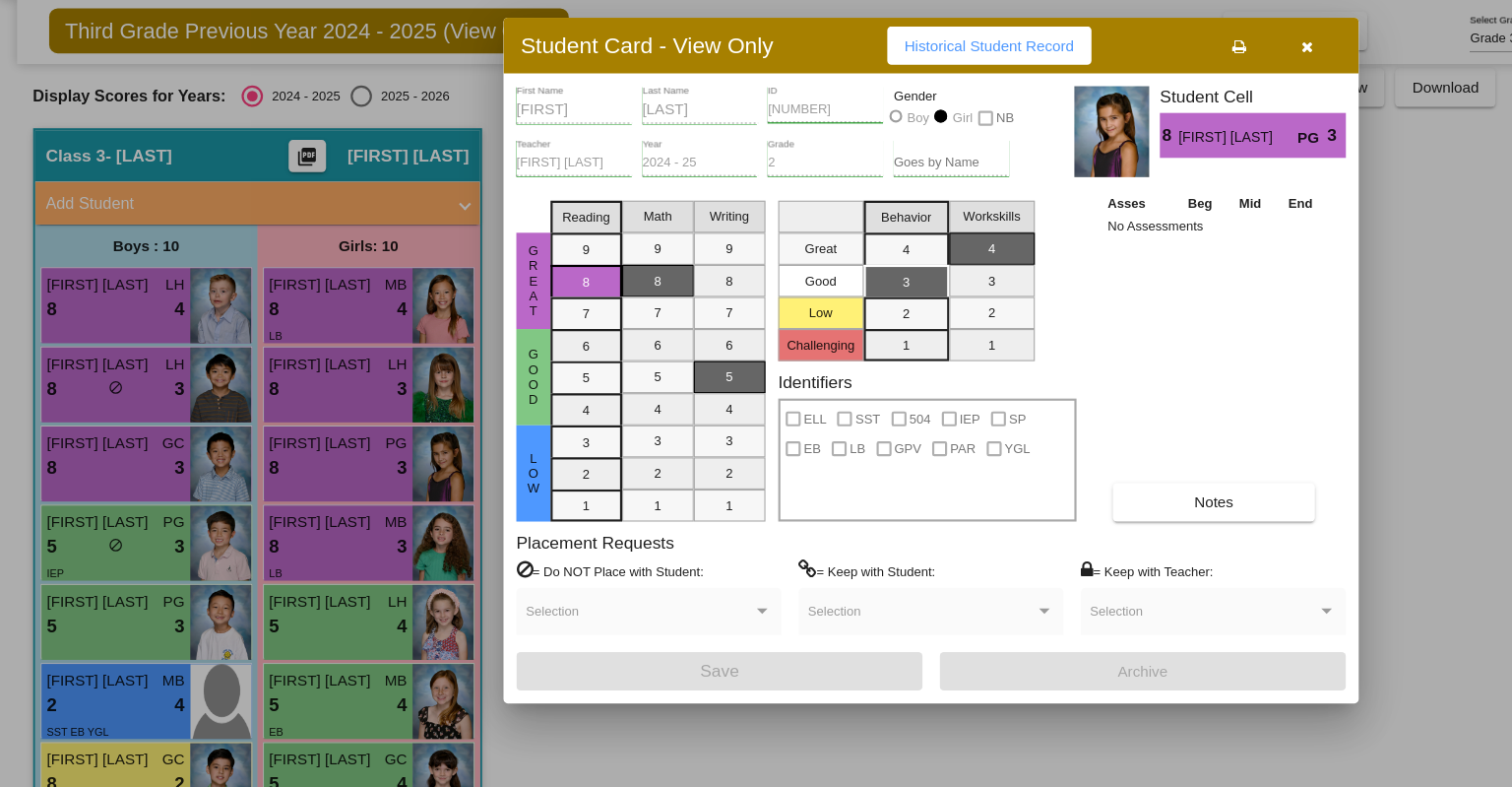 click at bounding box center (1204, 104) 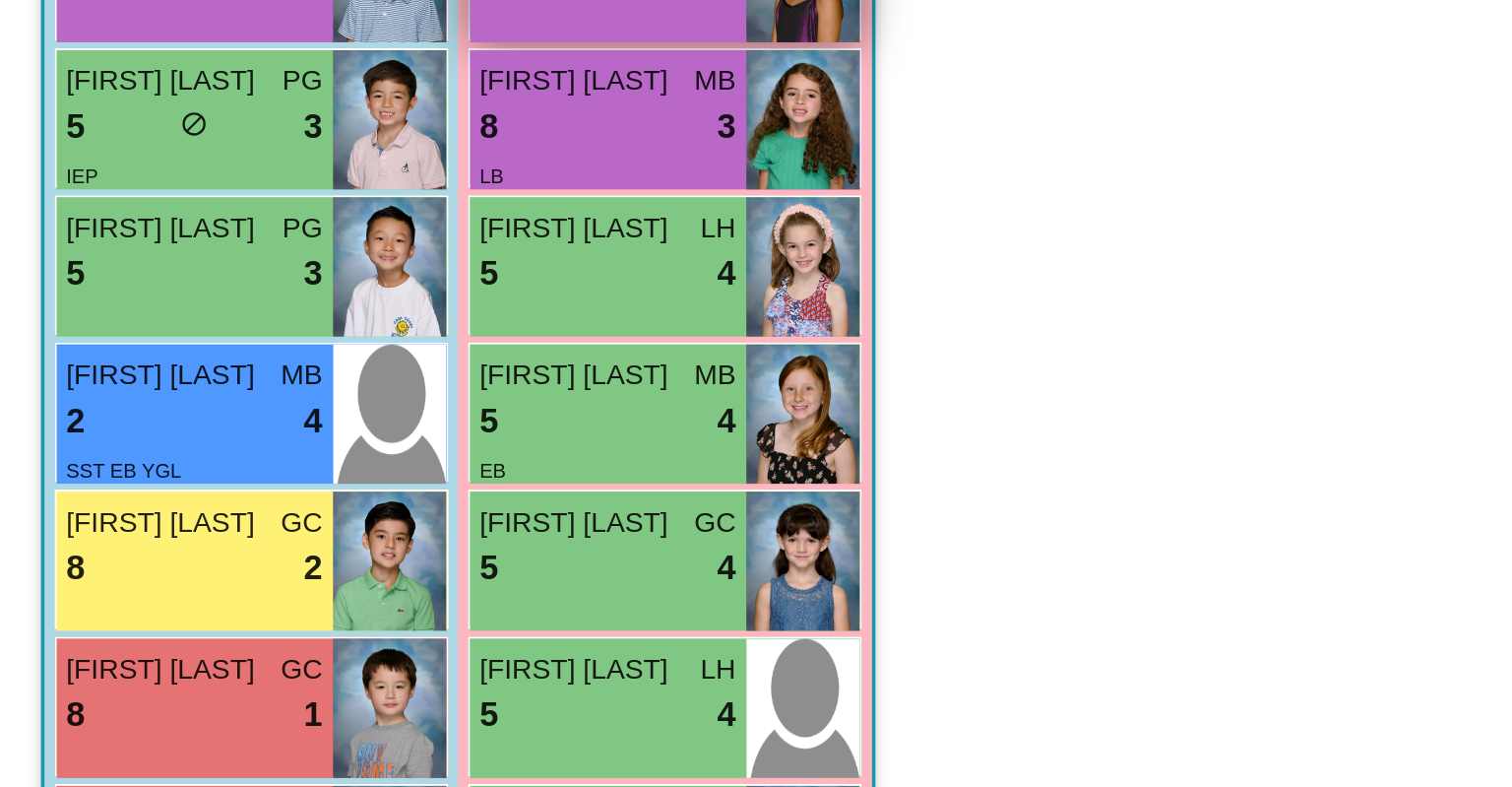 scroll, scrollTop: 288, scrollLeft: 0, axis: vertical 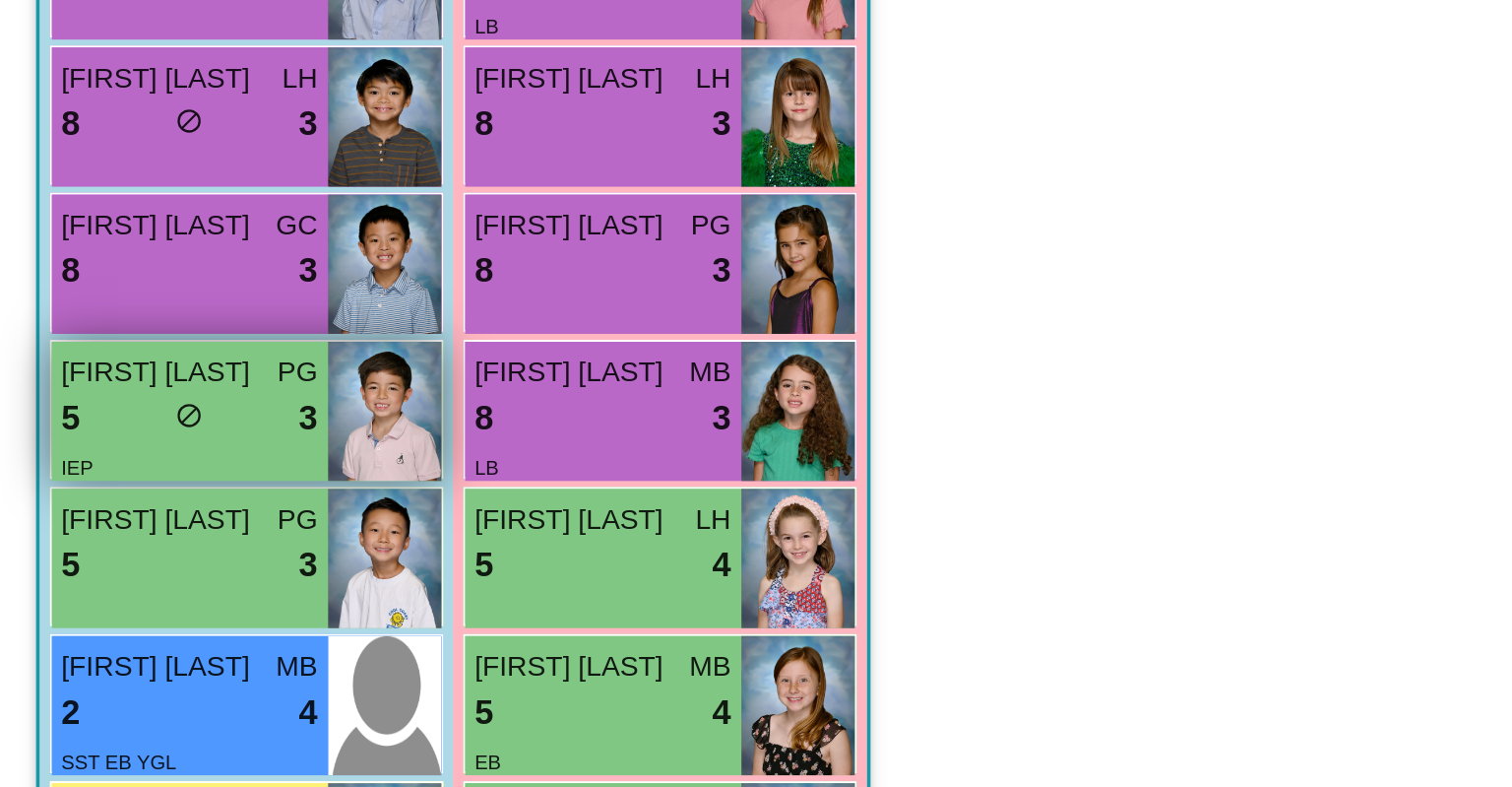 click at bounding box center [203, 472] 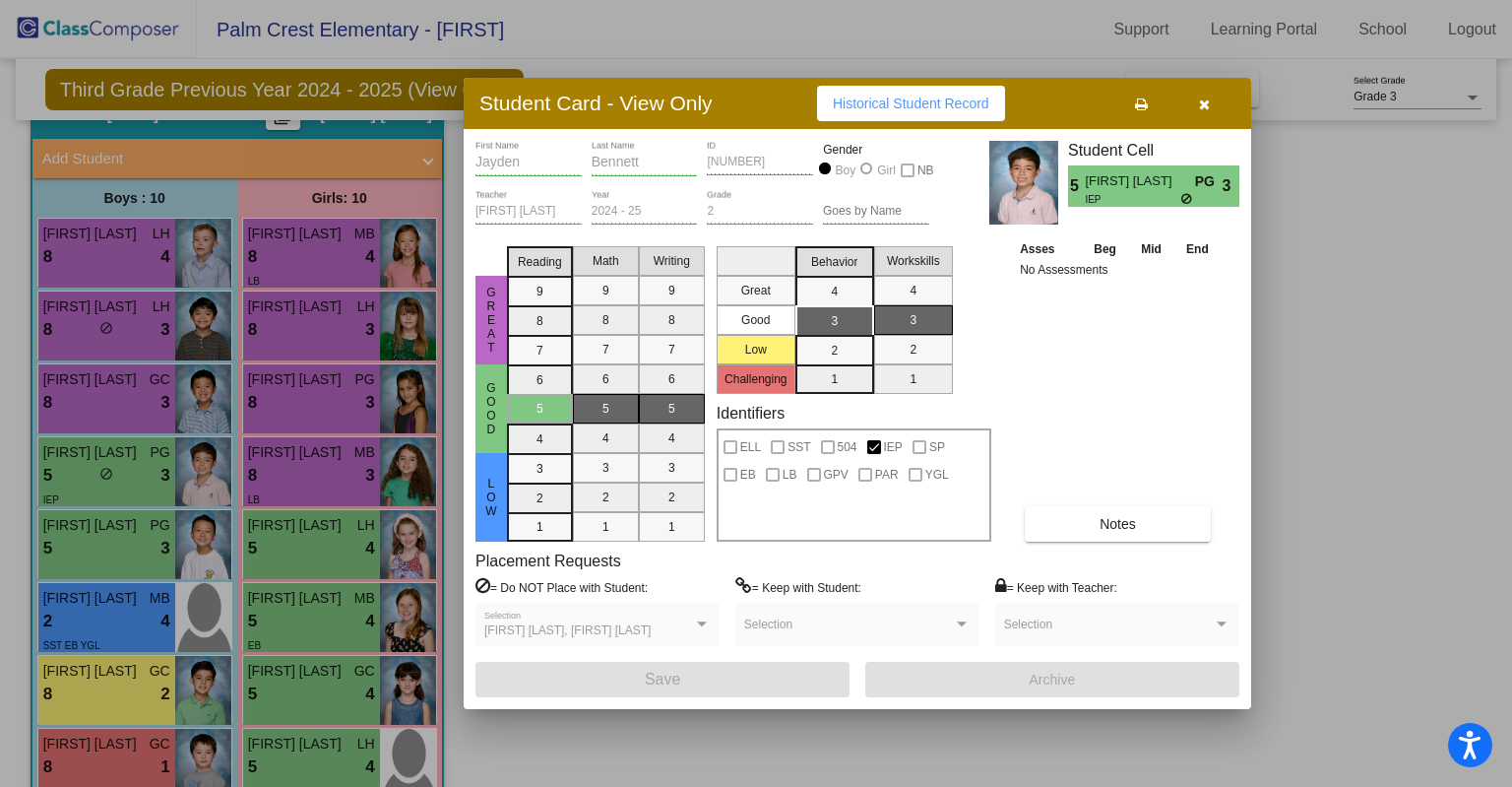 click at bounding box center (756, 393) 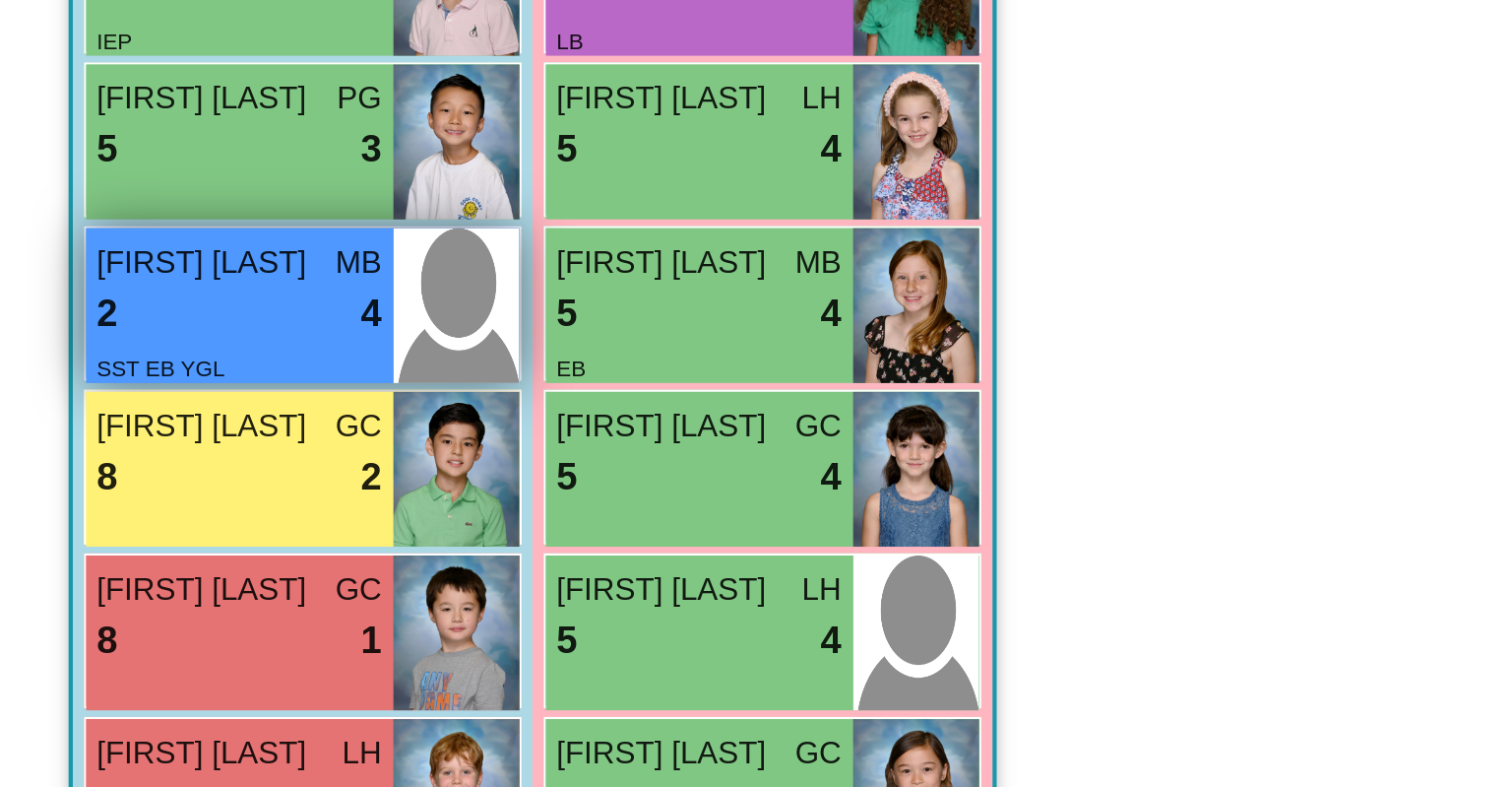 scroll, scrollTop: 288, scrollLeft: 0, axis: vertical 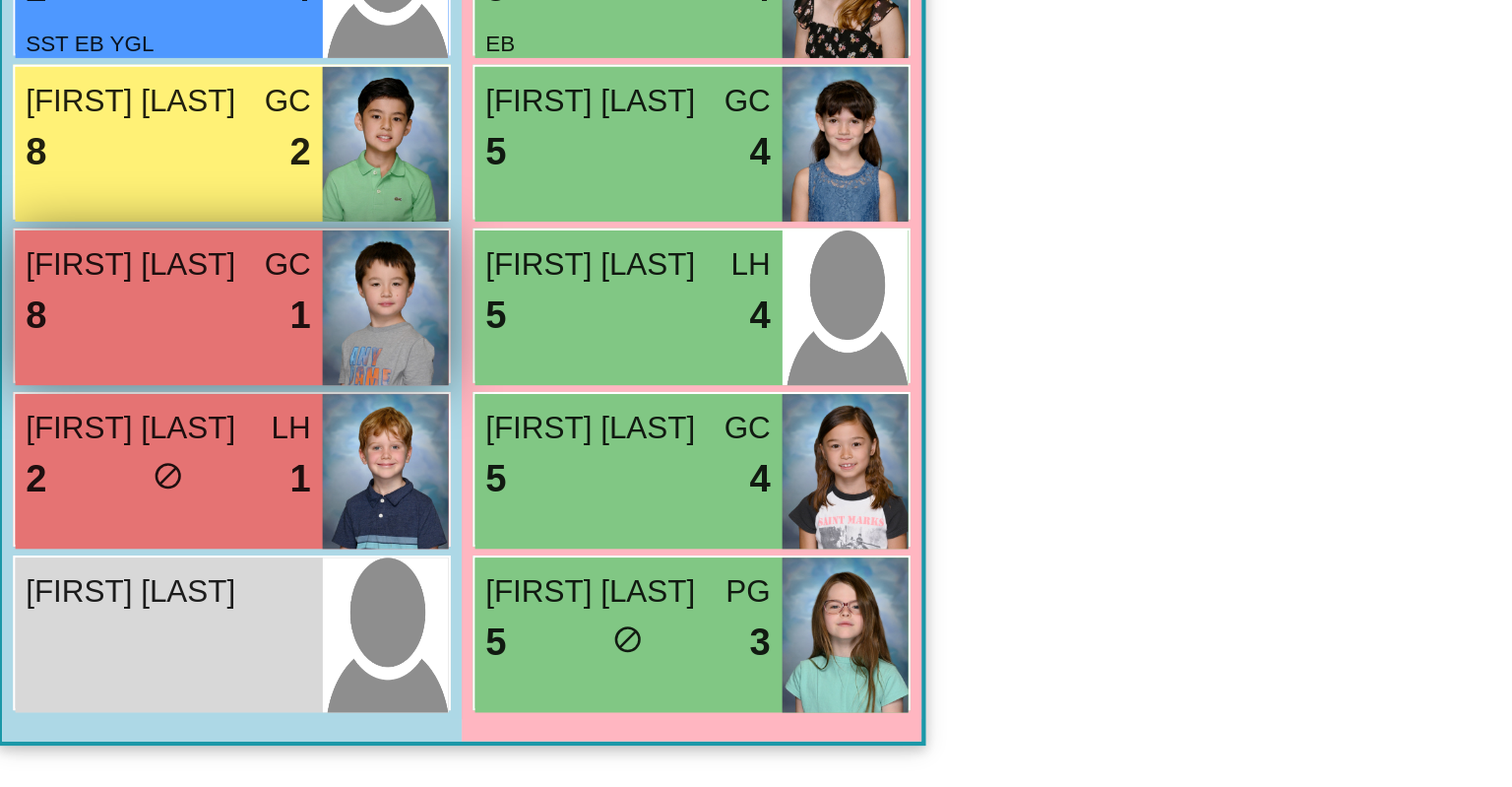 click on "Adrian Chung GC 8 lock do_not_disturb_alt 1" at bounding box center [106, 573] 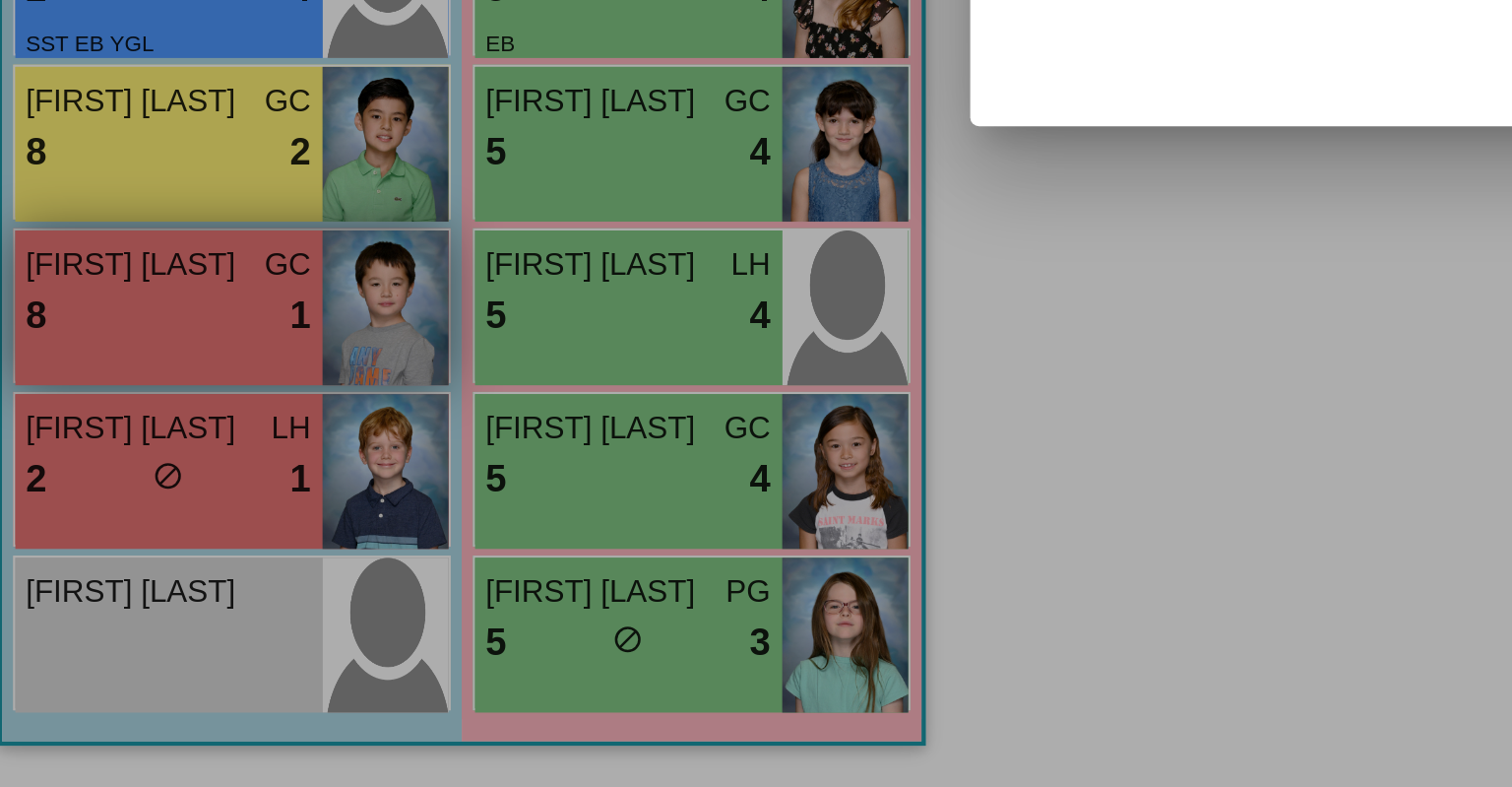 scroll, scrollTop: 0, scrollLeft: 0, axis: both 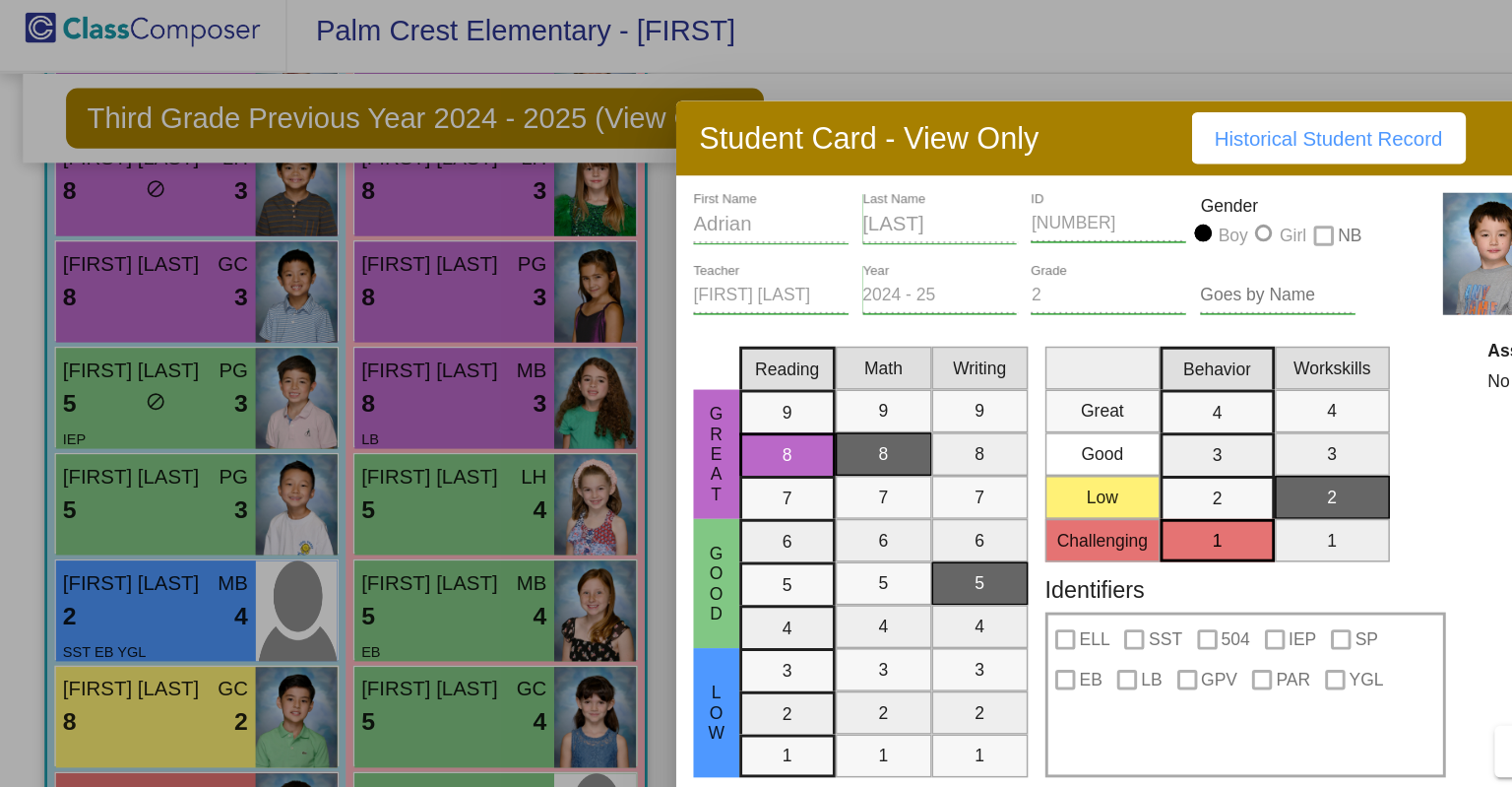 click at bounding box center (756, 393) 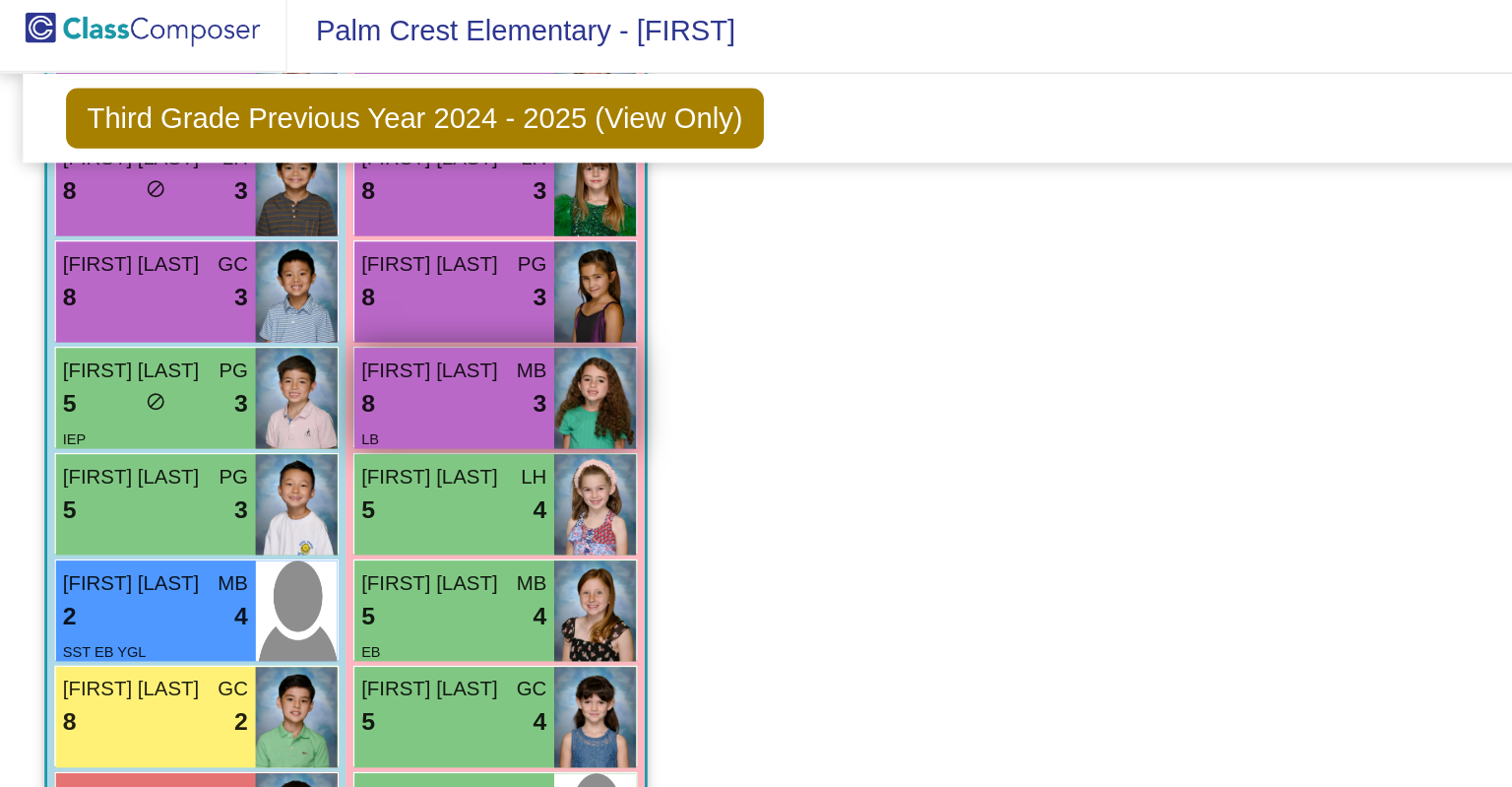 click on "Sophia Manzur" at bounding box center (297, 262) 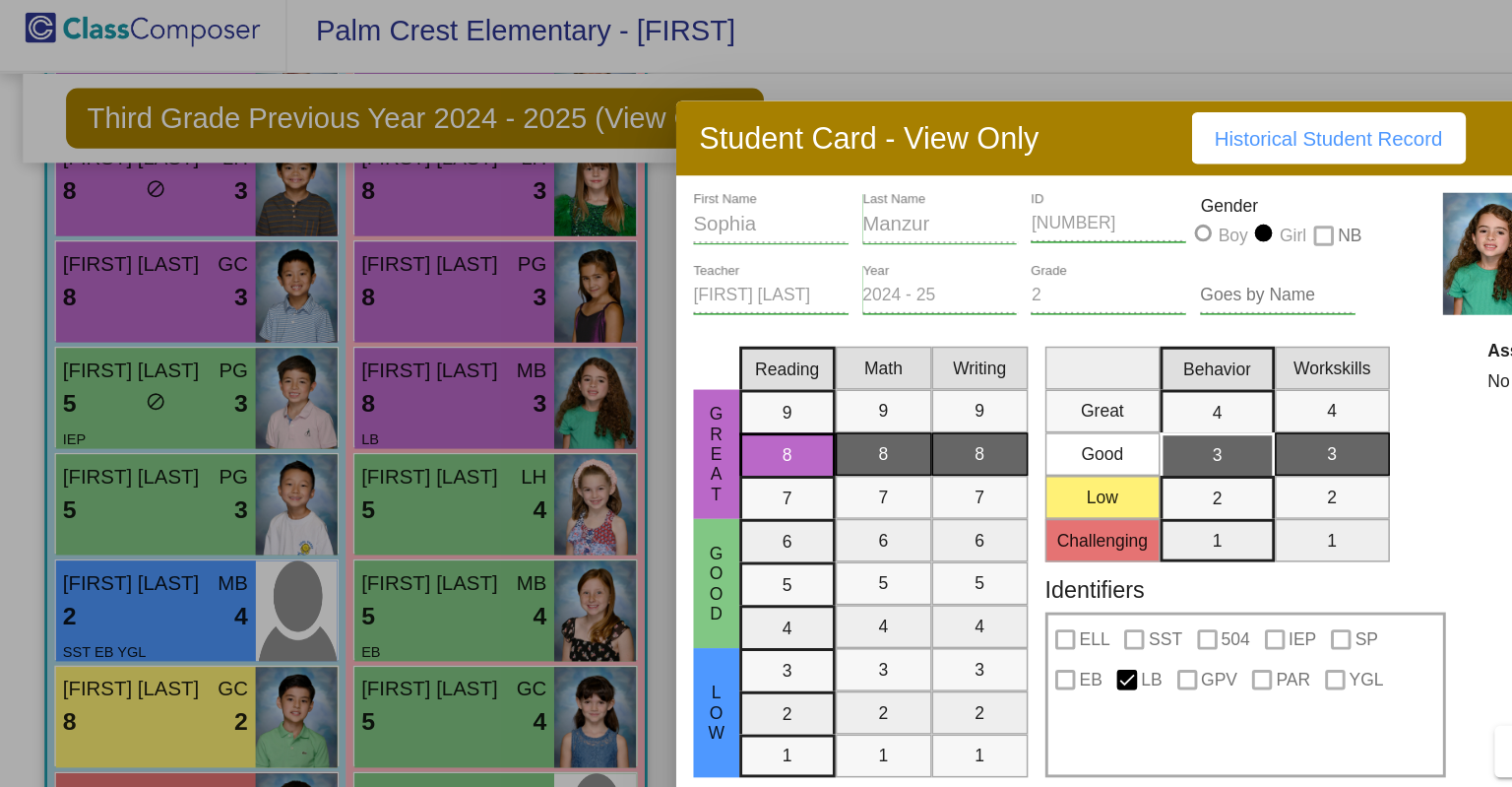click at bounding box center [756, 393] 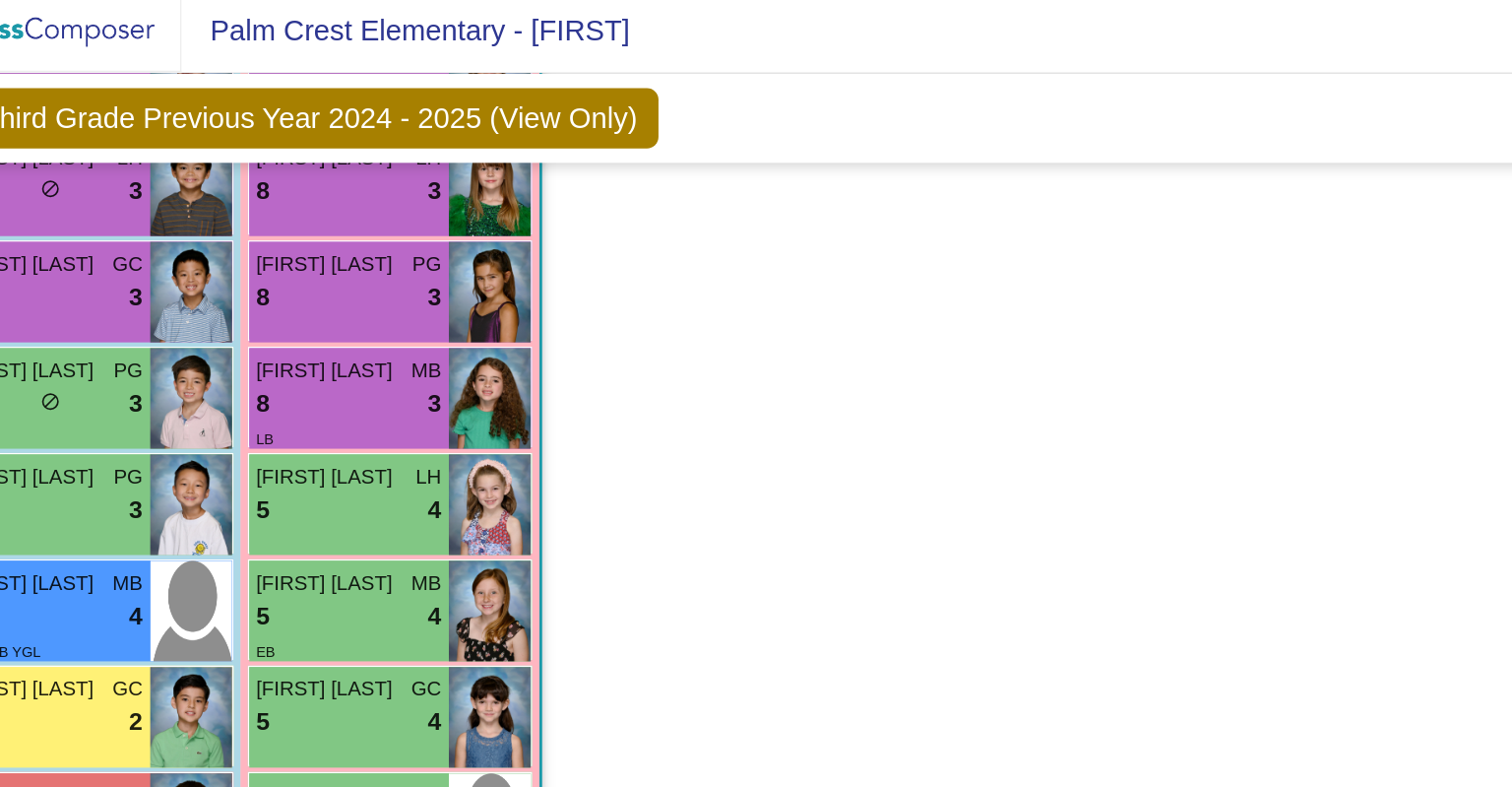 scroll, scrollTop: 0, scrollLeft: 0, axis: both 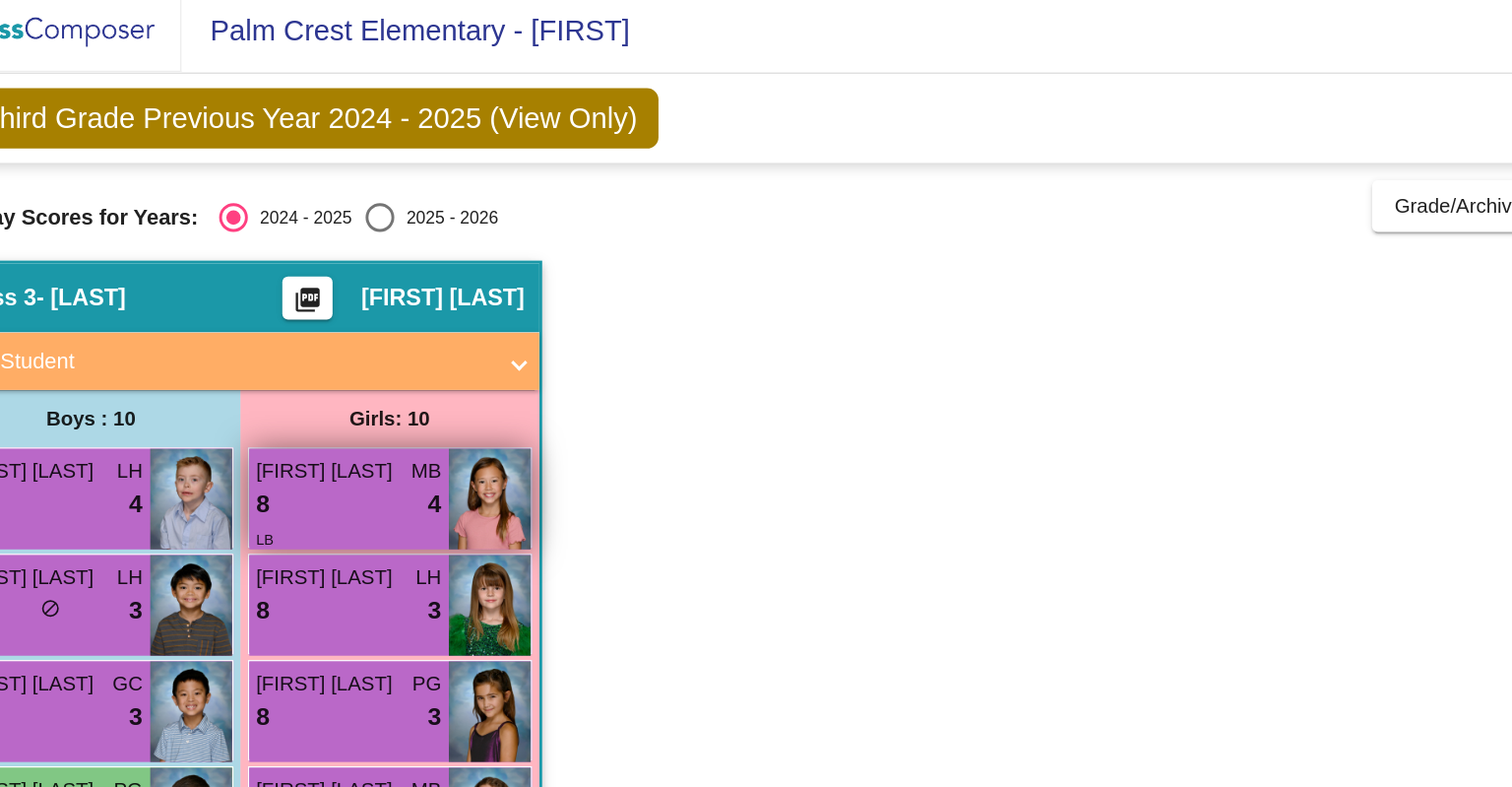 click on "LB" at bounding box center [311, 377] 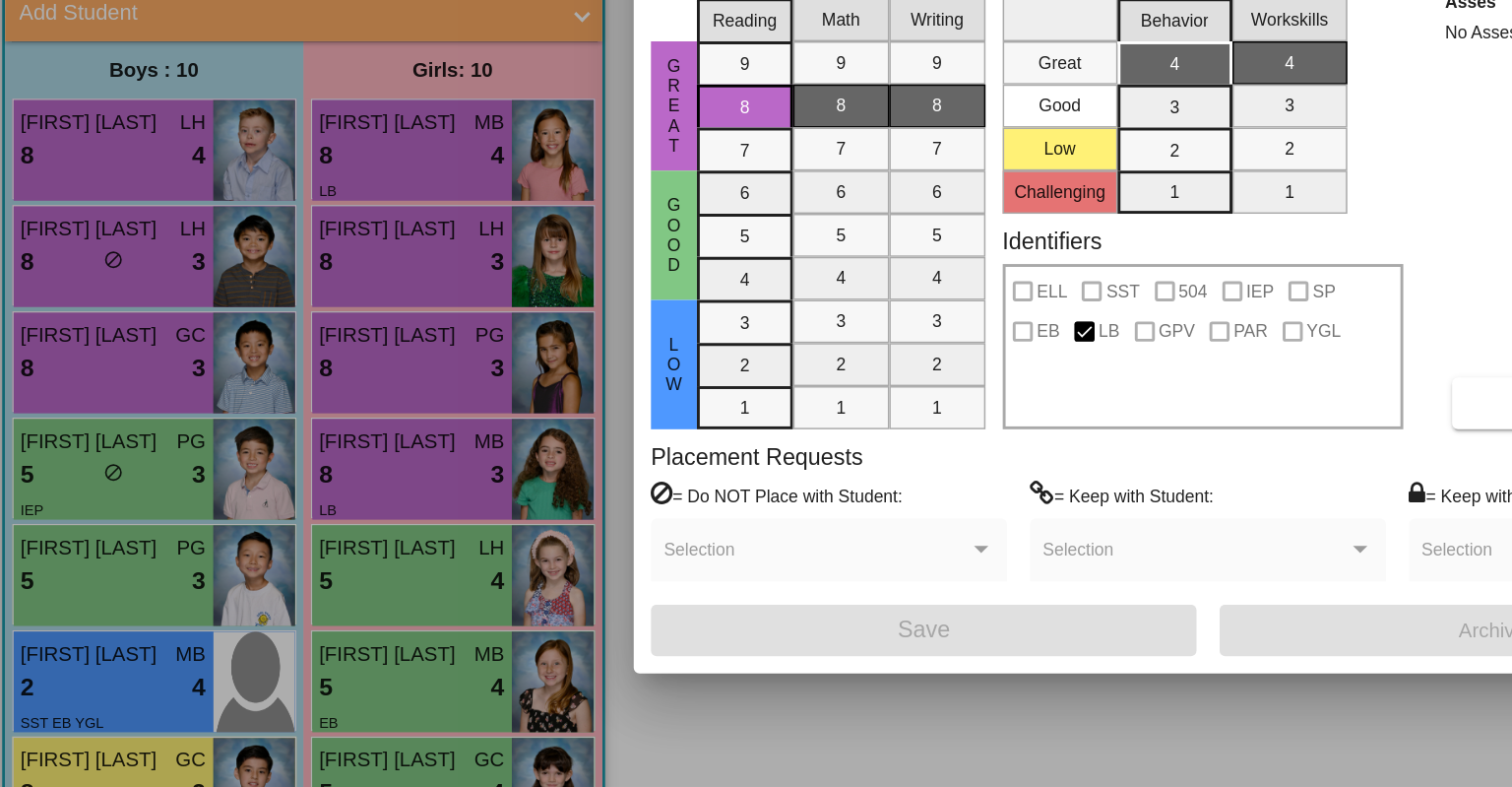 click at bounding box center [756, 393] 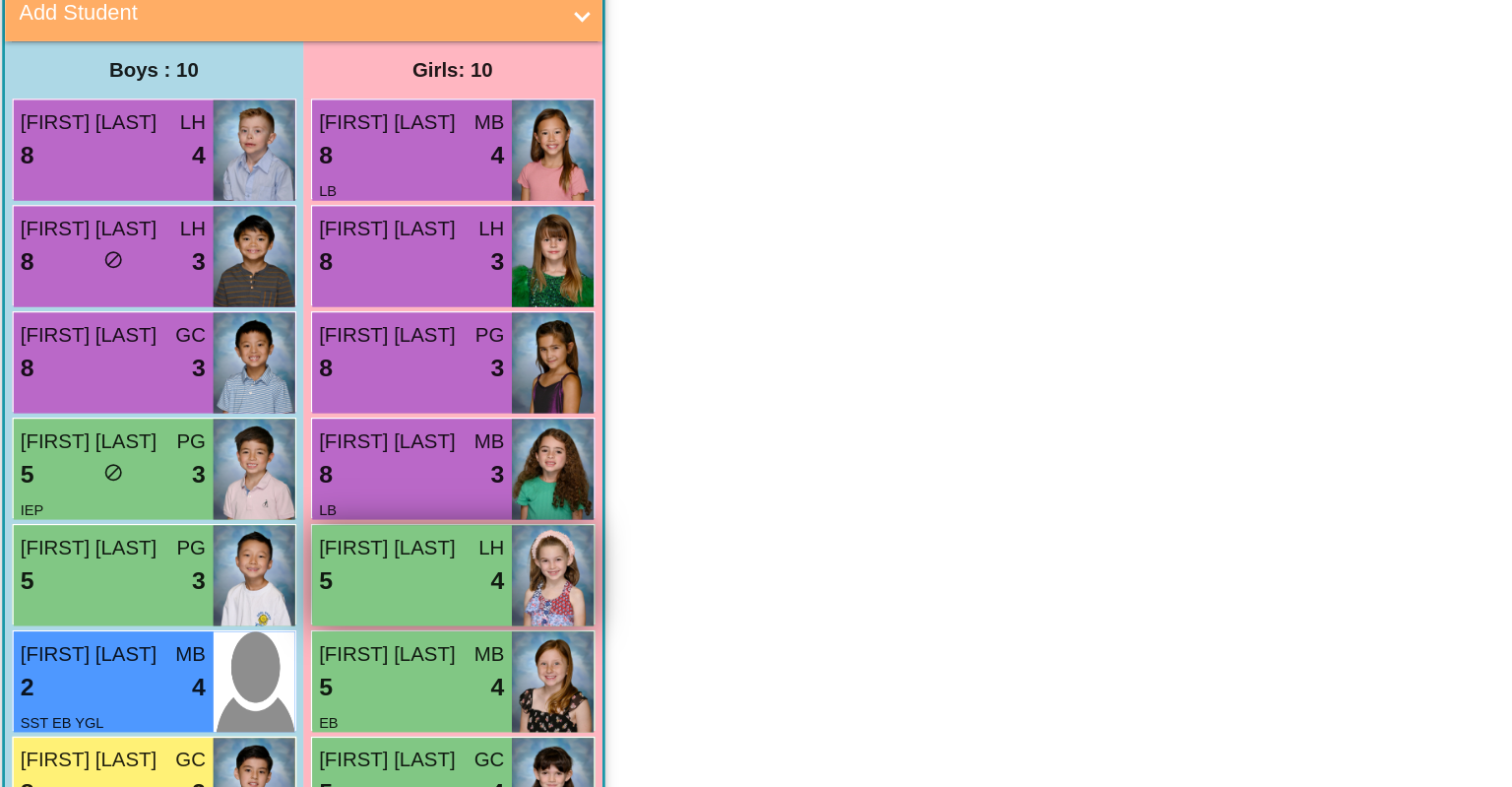 click on "Avery Cochrane" at bounding box center [297, 623] 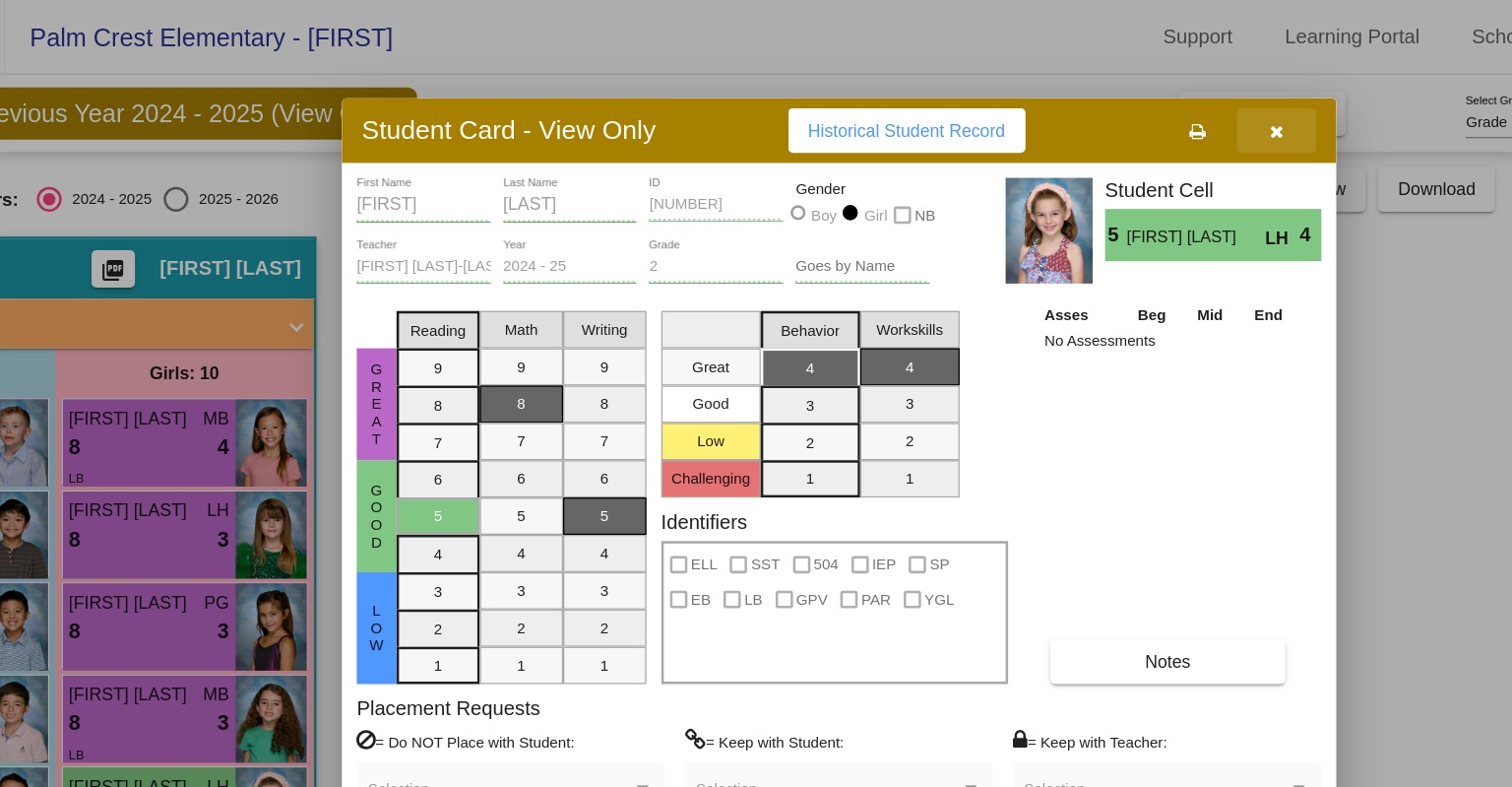 click at bounding box center (1204, 104) 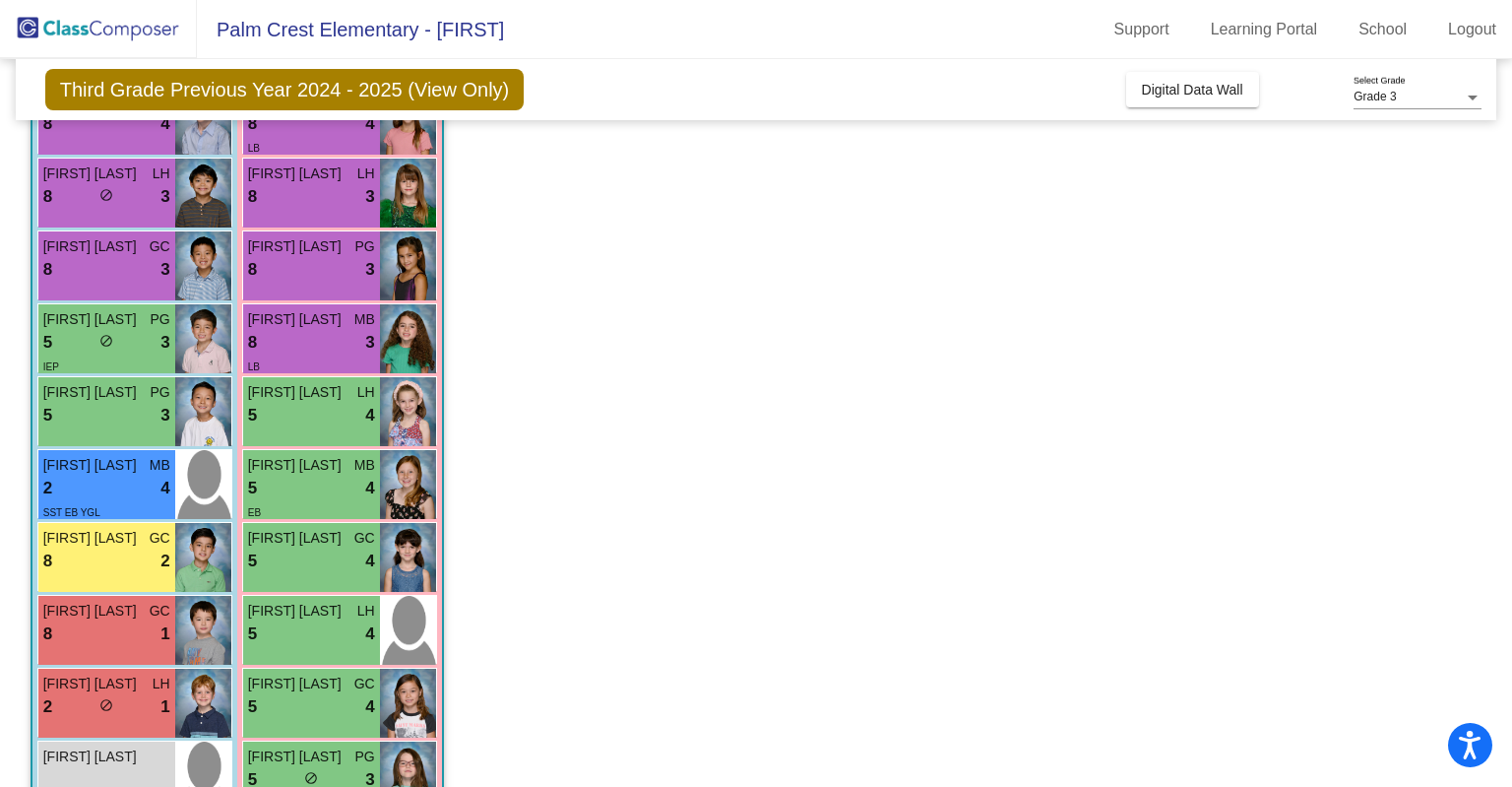 scroll, scrollTop: 288, scrollLeft: 0, axis: vertical 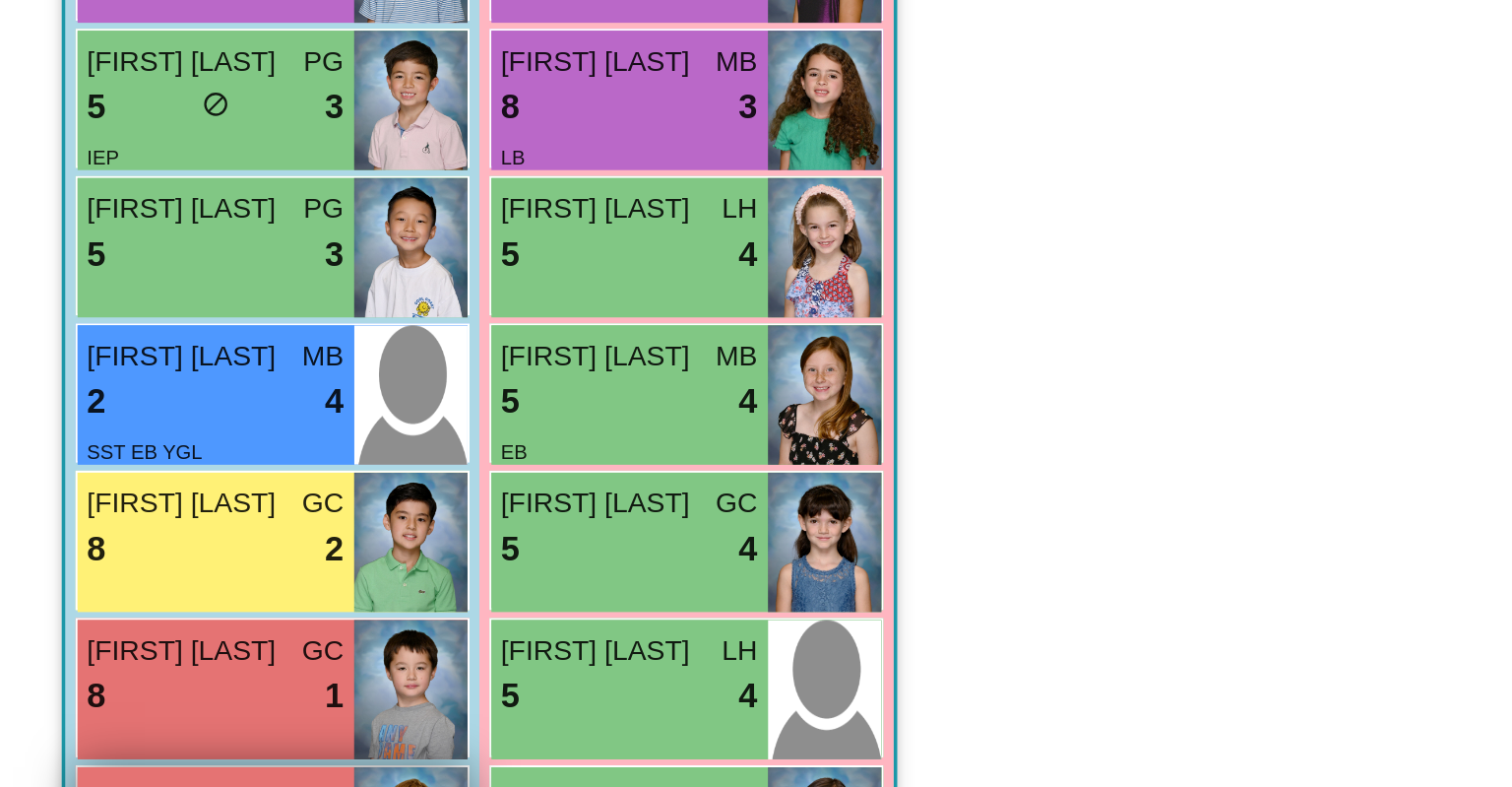 click on "2 lock do_not_disturb_alt 1" at bounding box center (106, 650) 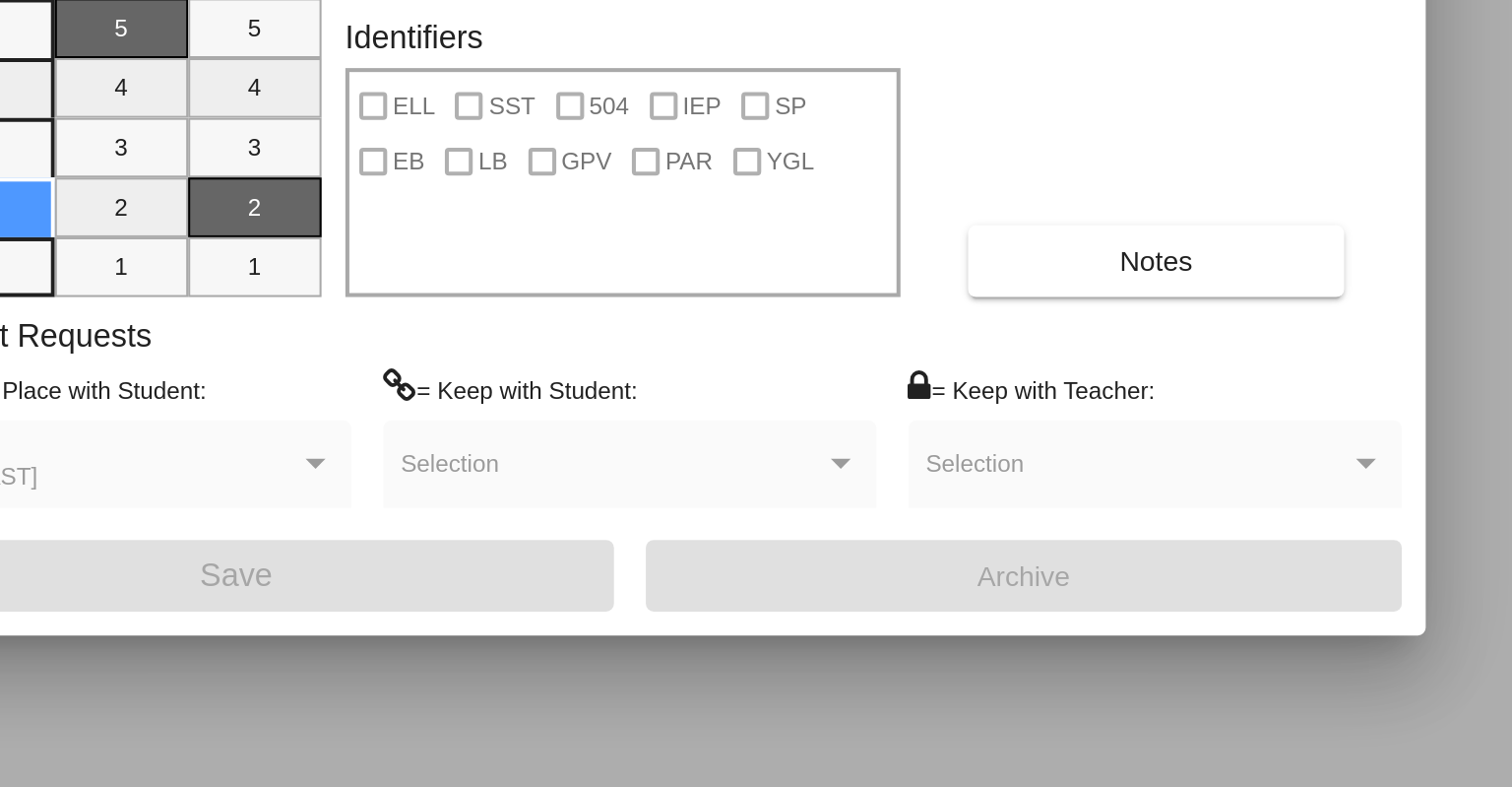 scroll, scrollTop: 0, scrollLeft: 0, axis: both 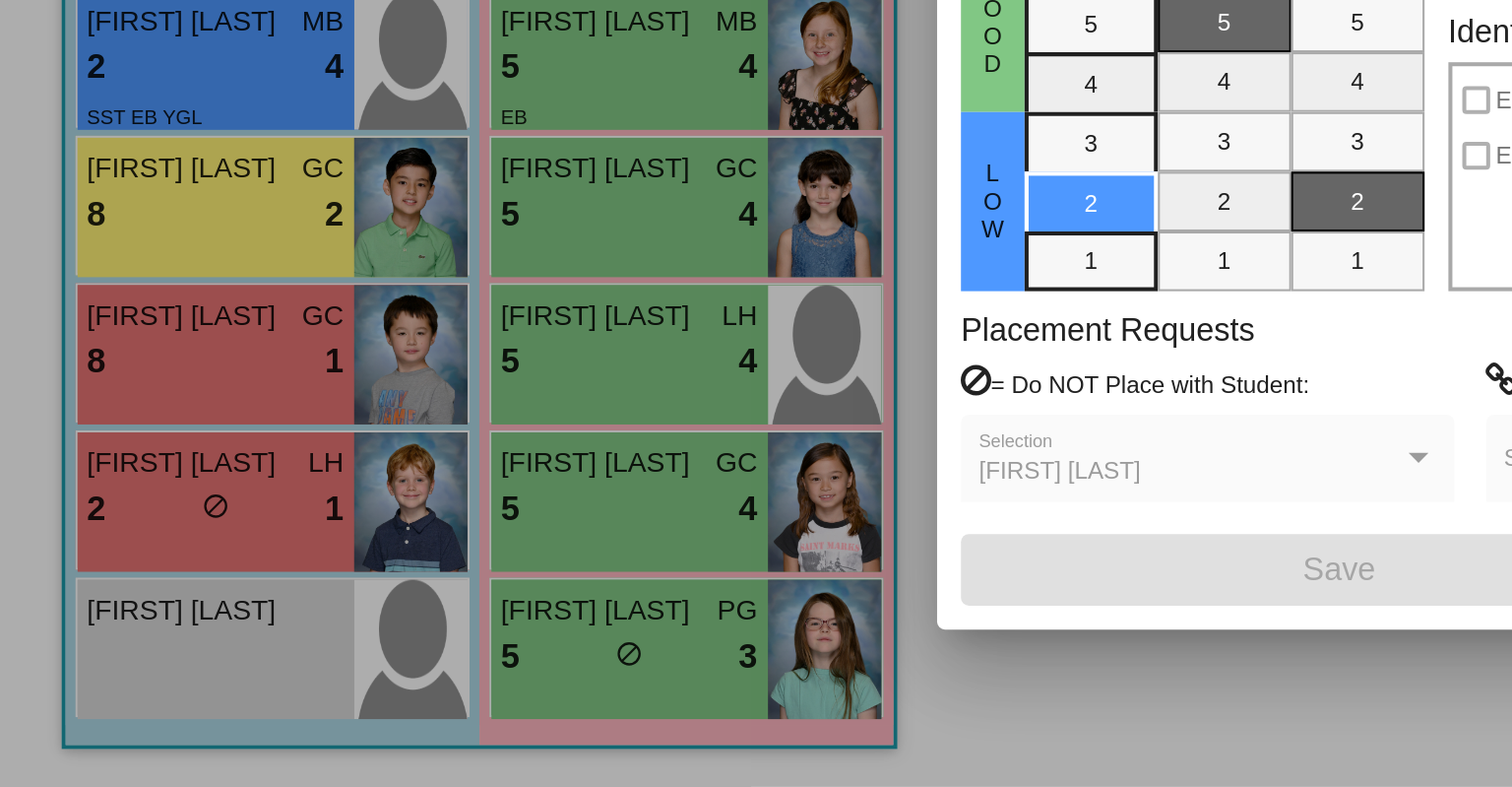 click at bounding box center (756, 393) 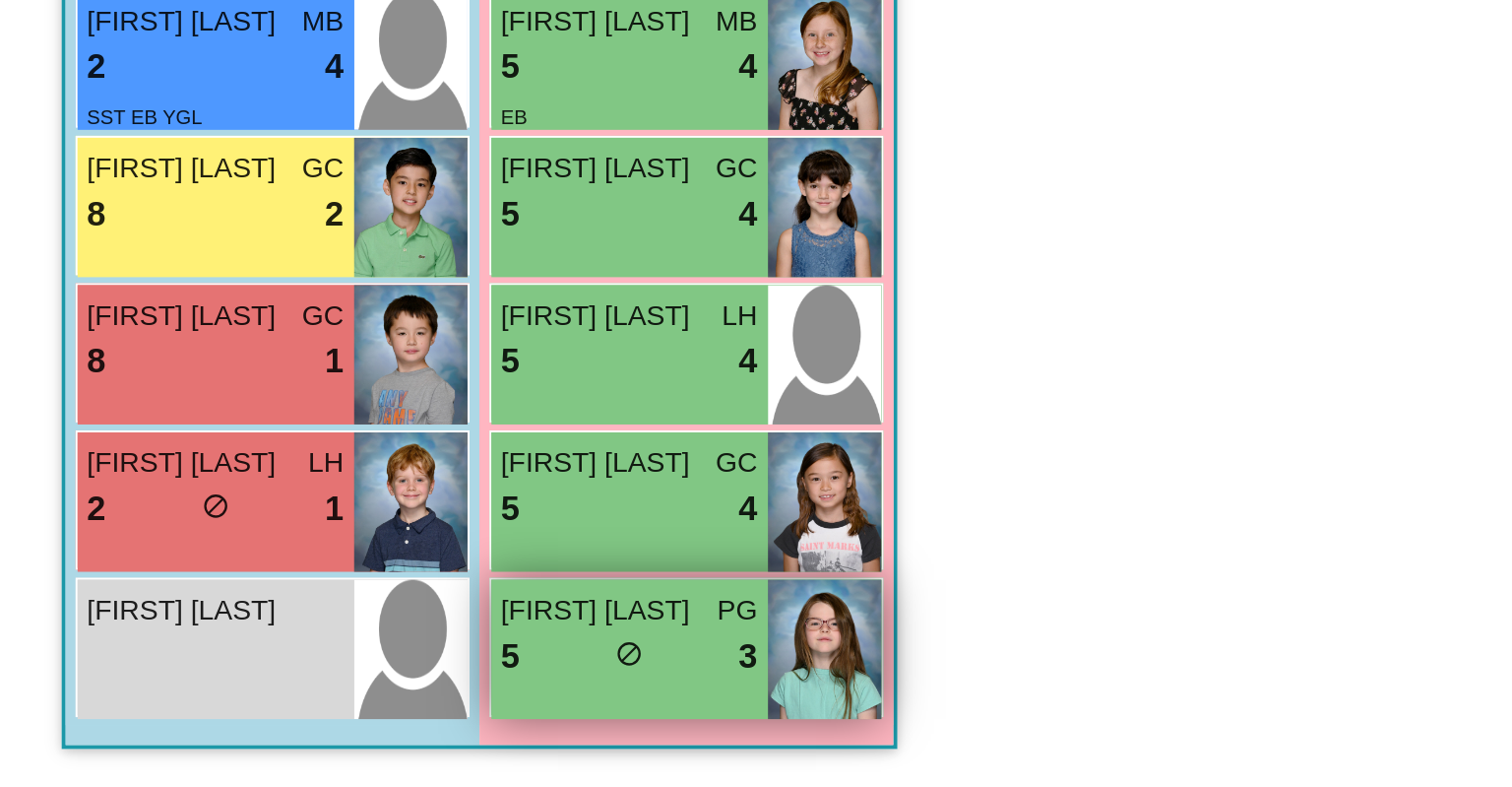 click on "Natalie Neergaard PG 5 lock do_not_disturb_alt 3" at bounding box center [311, 719] 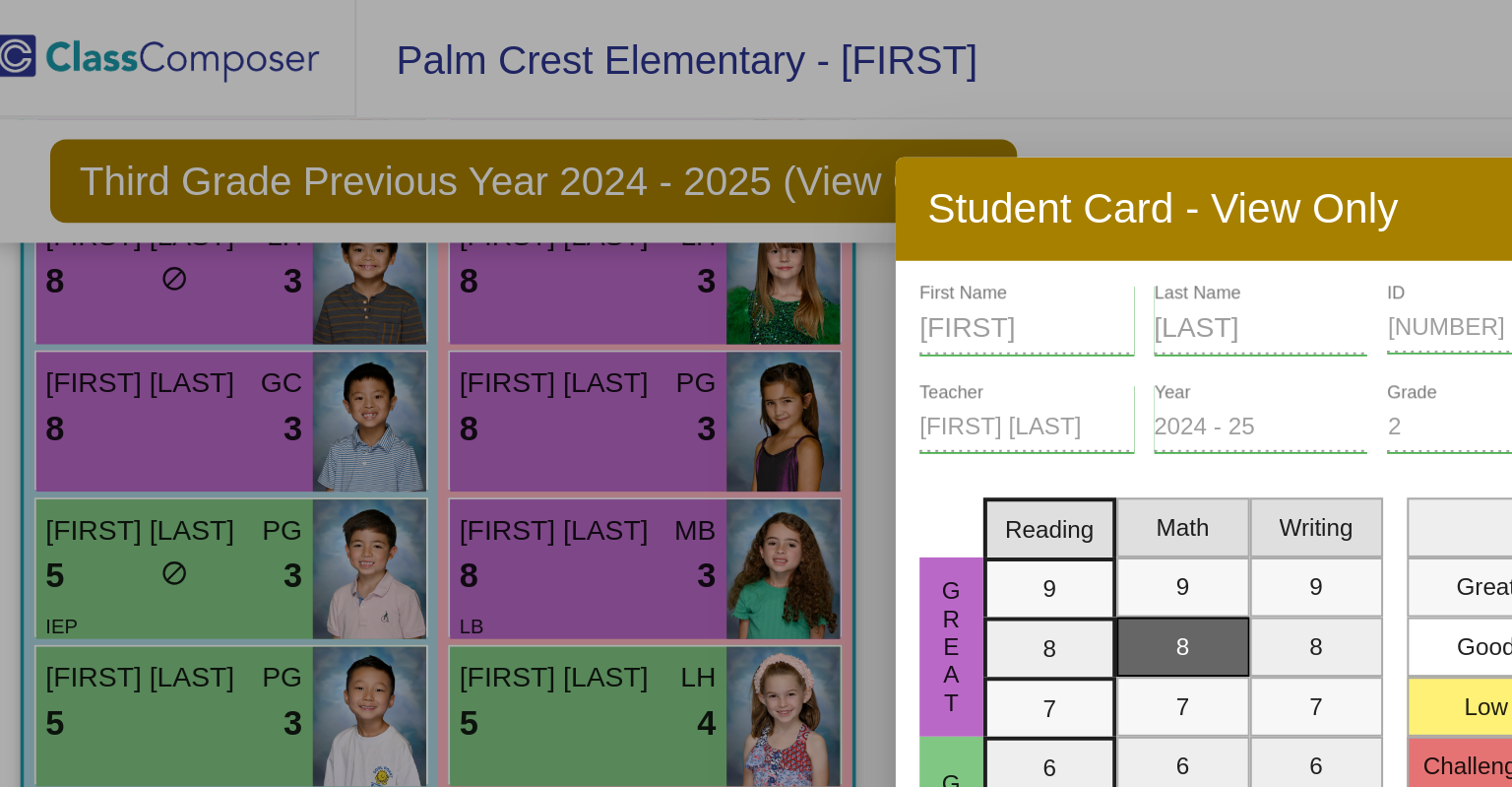 click at bounding box center (756, 393) 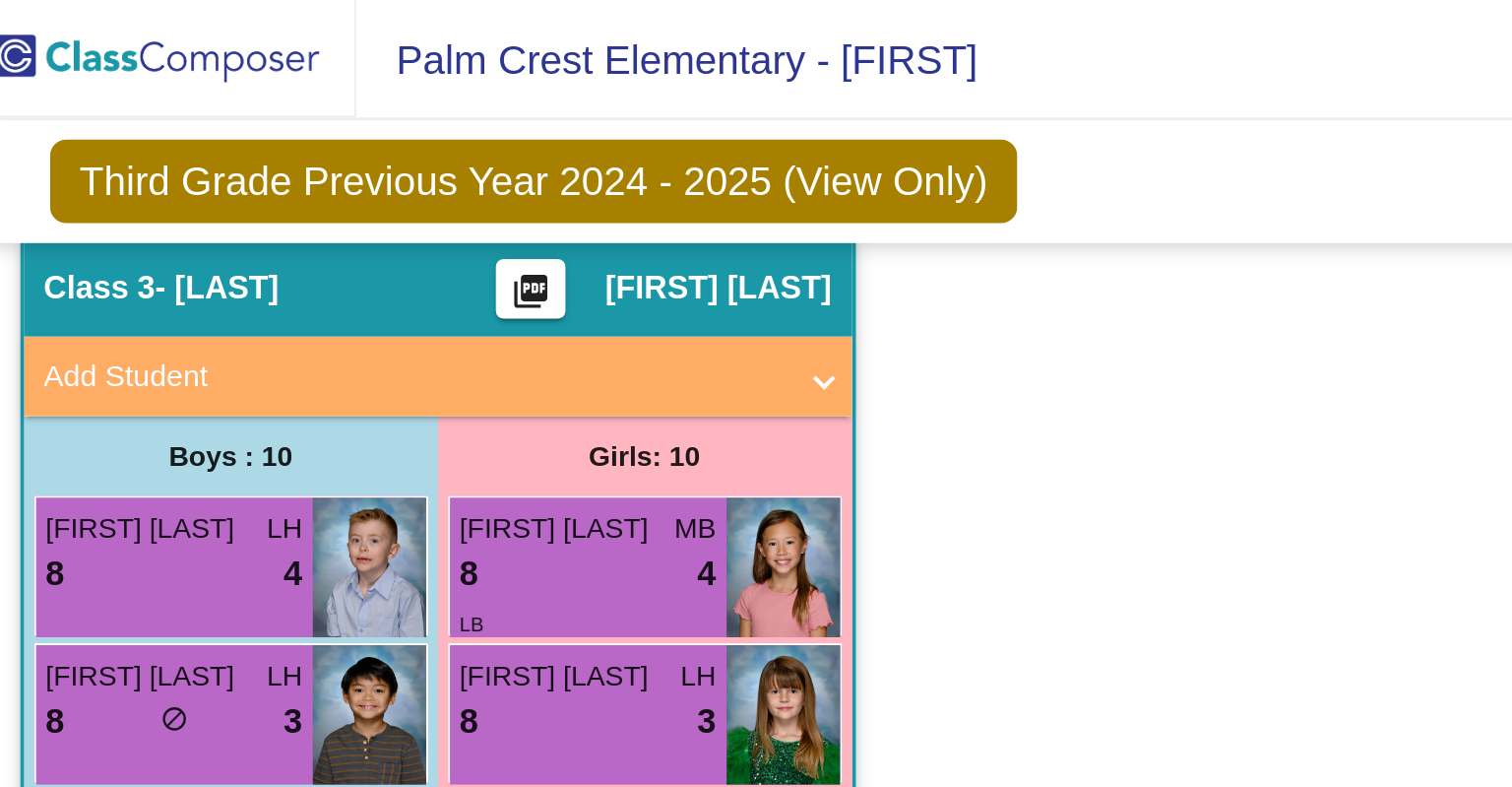 scroll, scrollTop: 91, scrollLeft: 0, axis: vertical 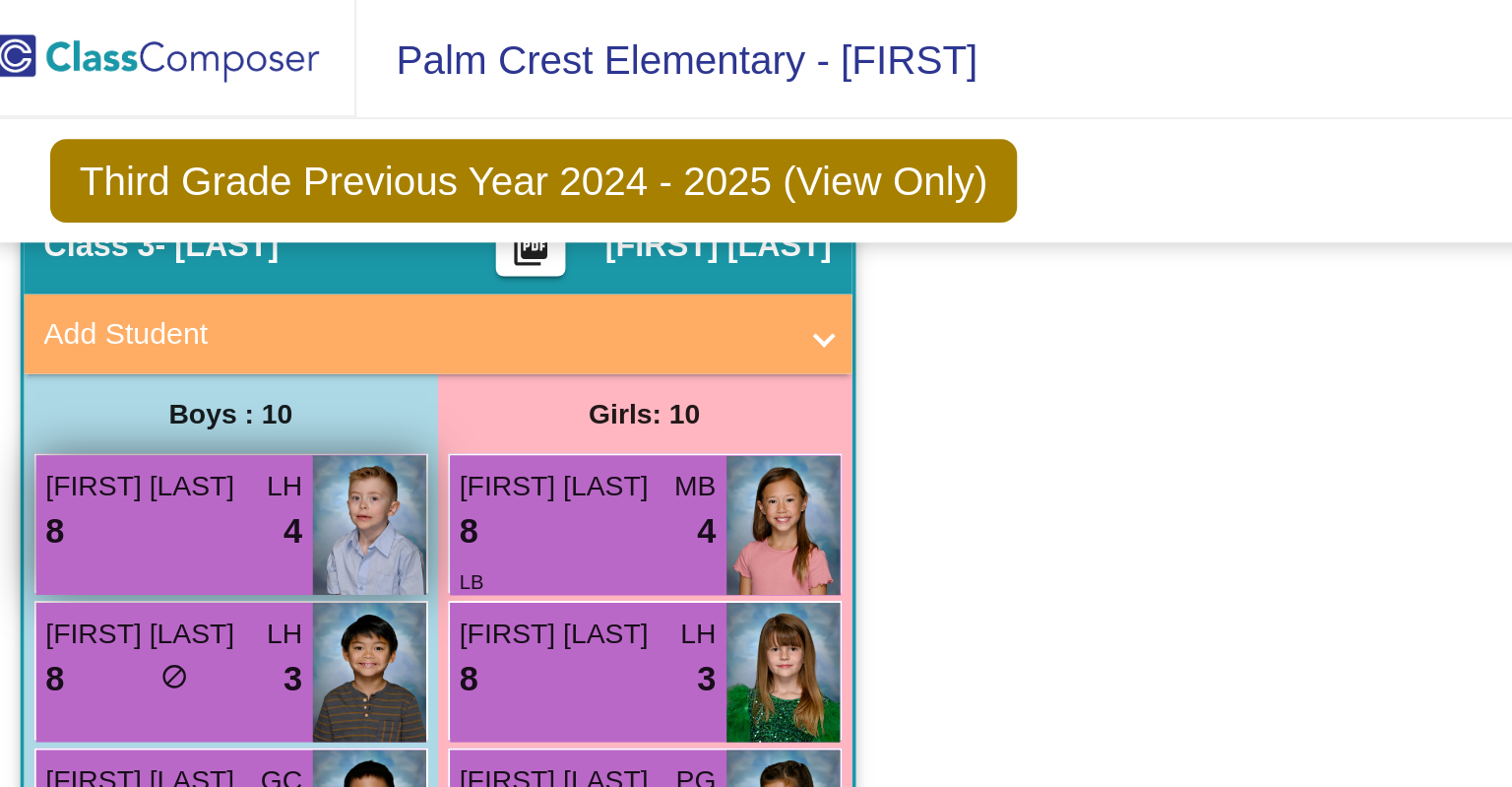 click at bounding box center [203, 260] 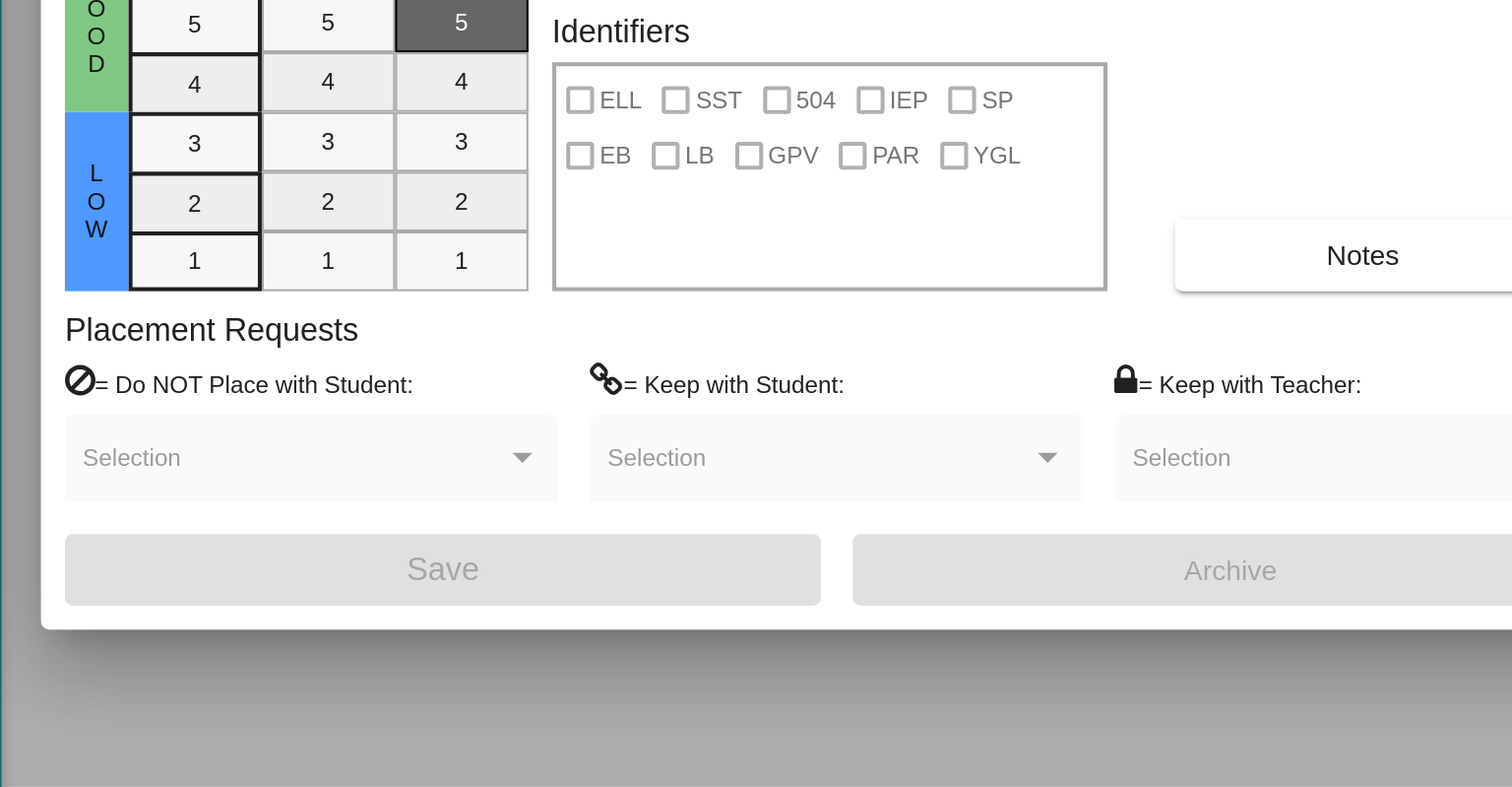 scroll, scrollTop: 0, scrollLeft: 0, axis: both 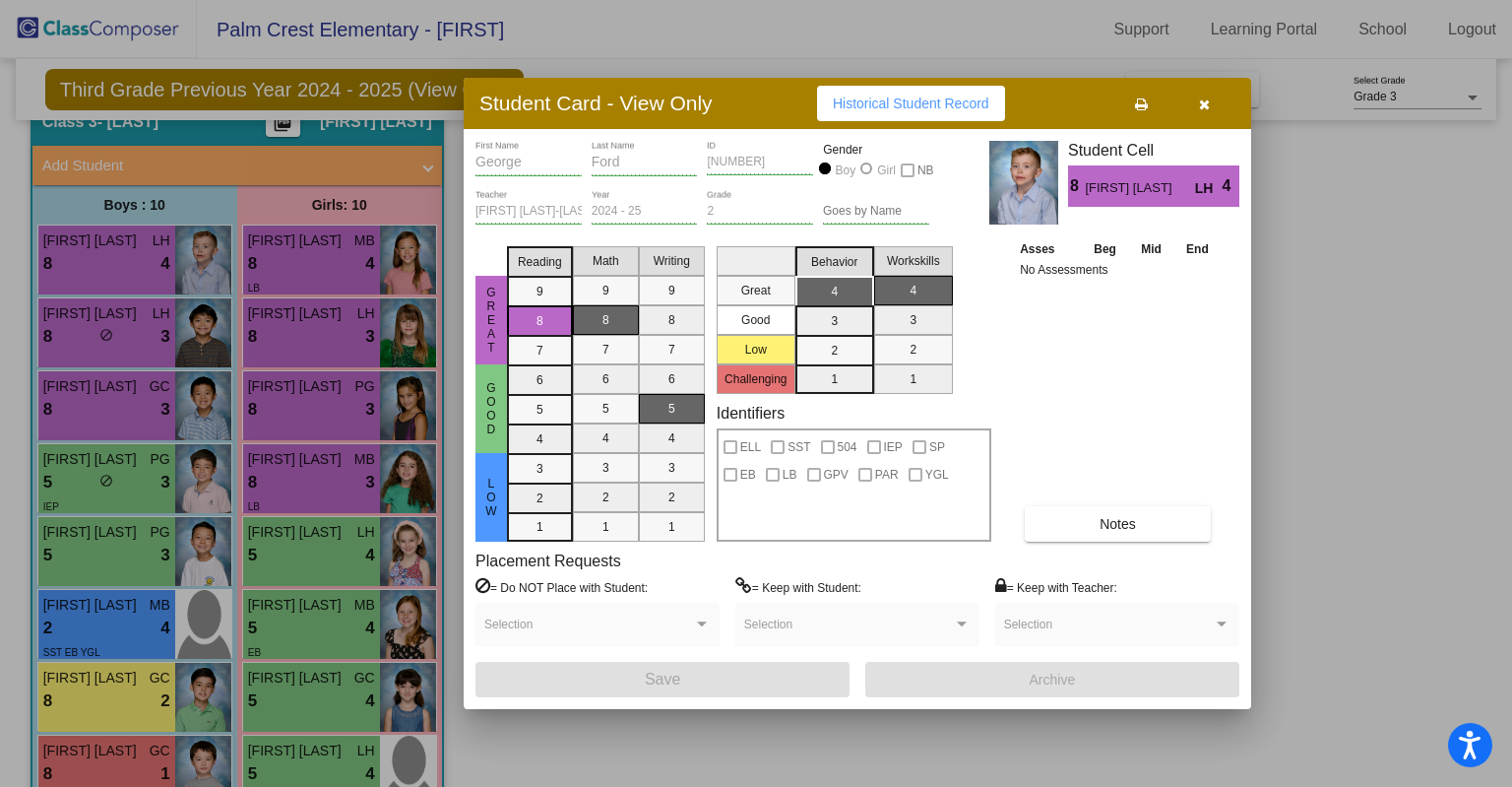 click at bounding box center [1204, 104] 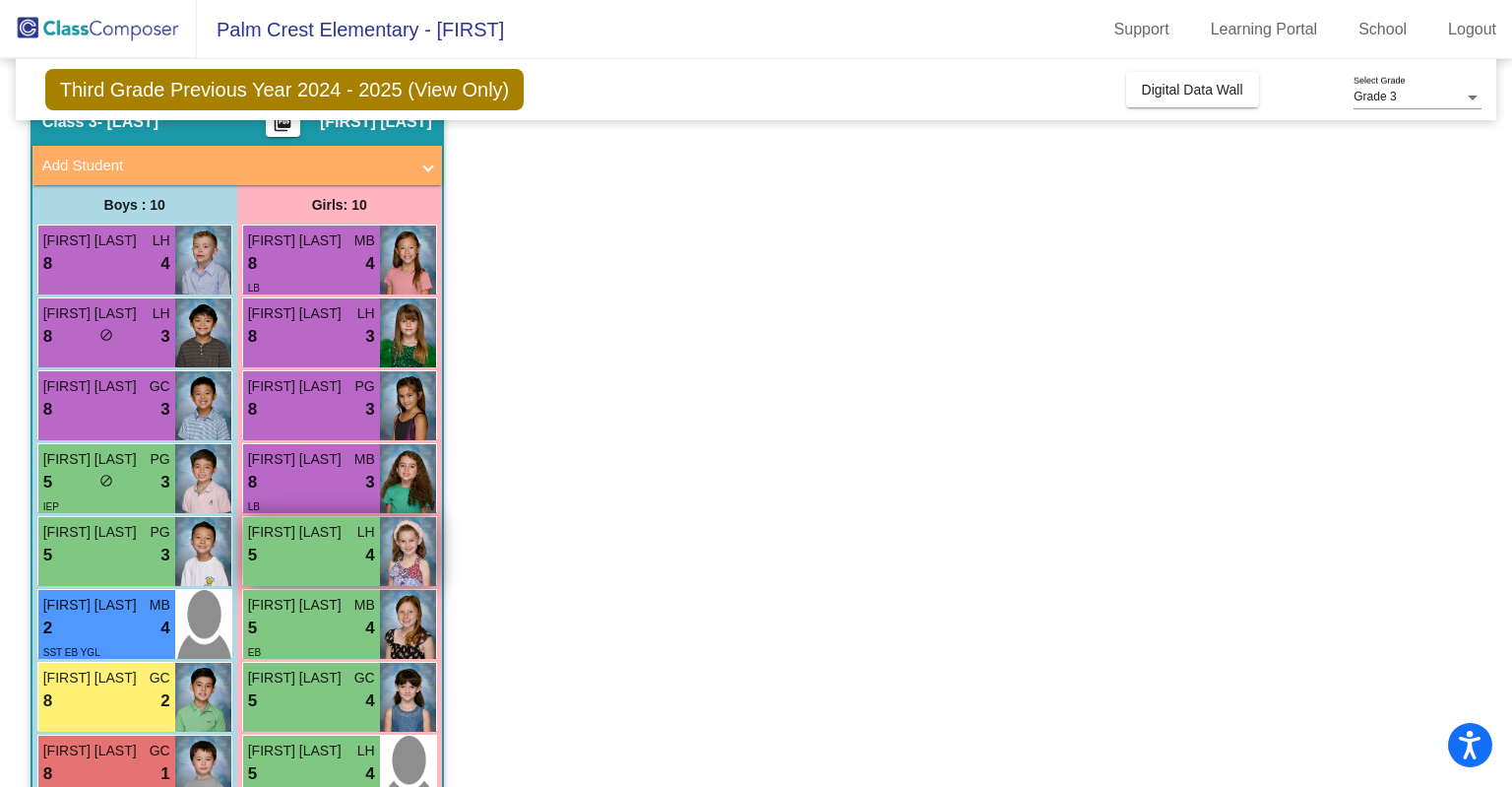 scroll, scrollTop: 288, scrollLeft: 0, axis: vertical 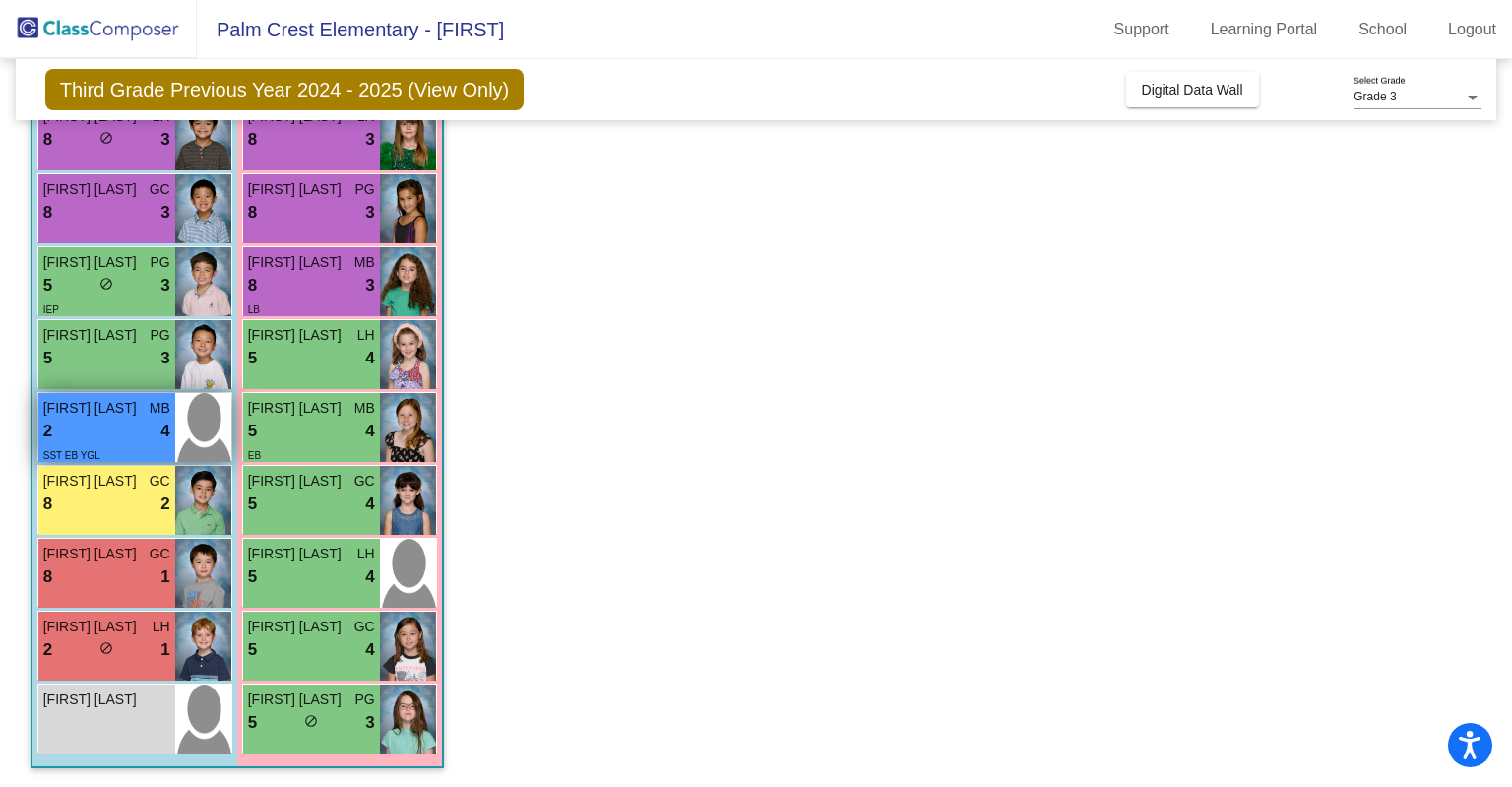 click on "SST EB YGL" at bounding box center [106, 454] 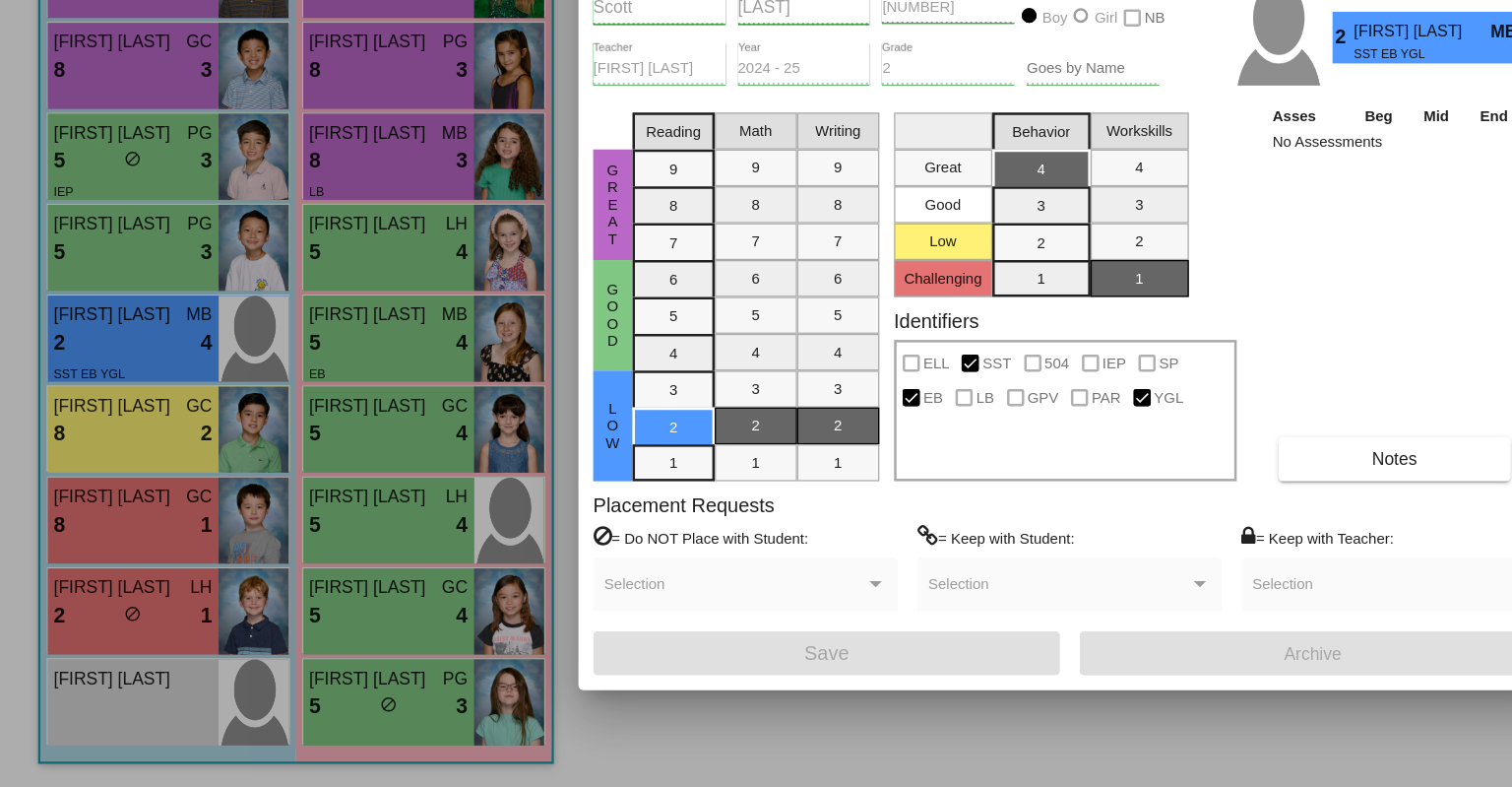 scroll, scrollTop: 0, scrollLeft: 0, axis: both 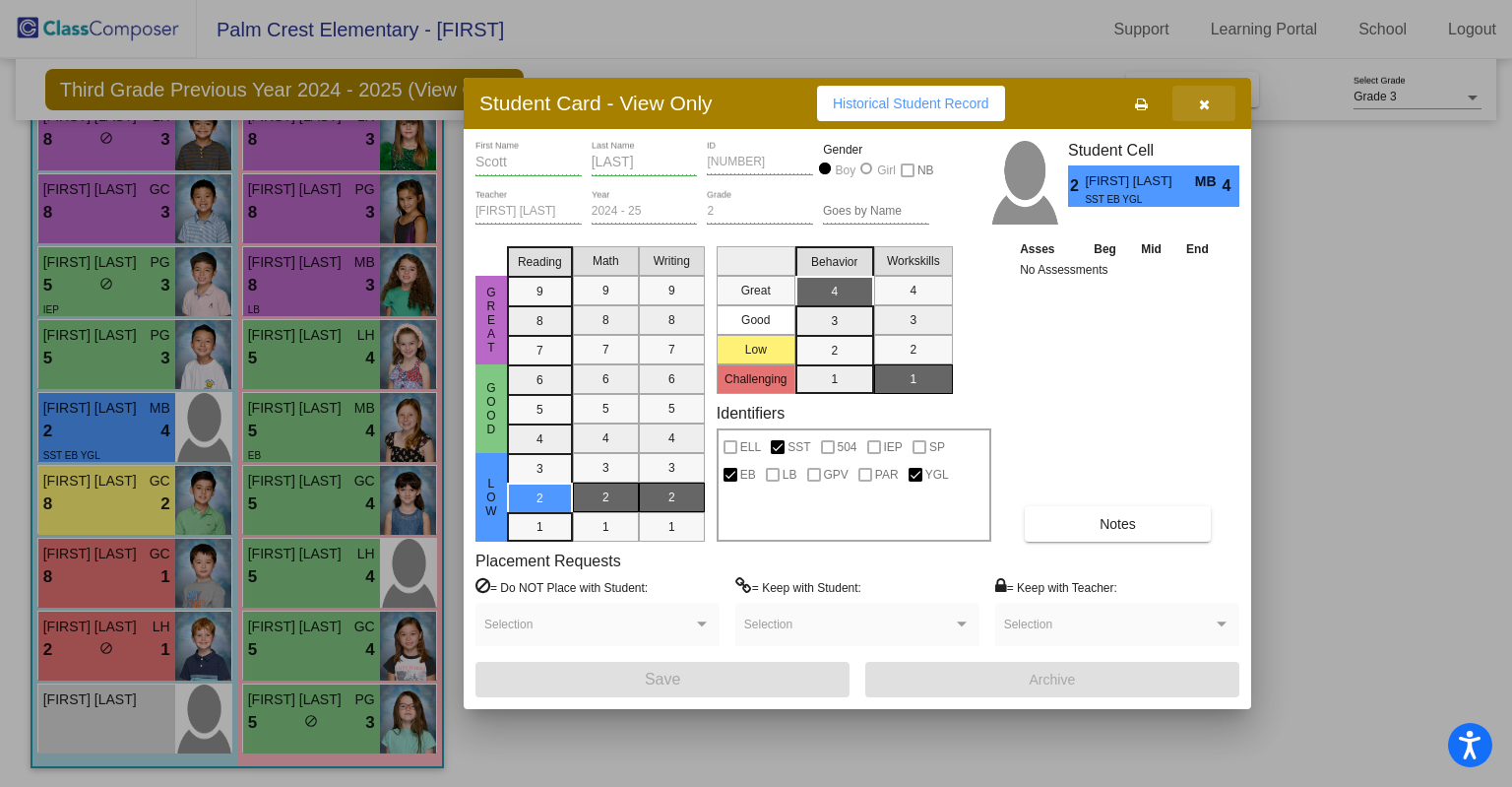 click at bounding box center (1204, 104) 